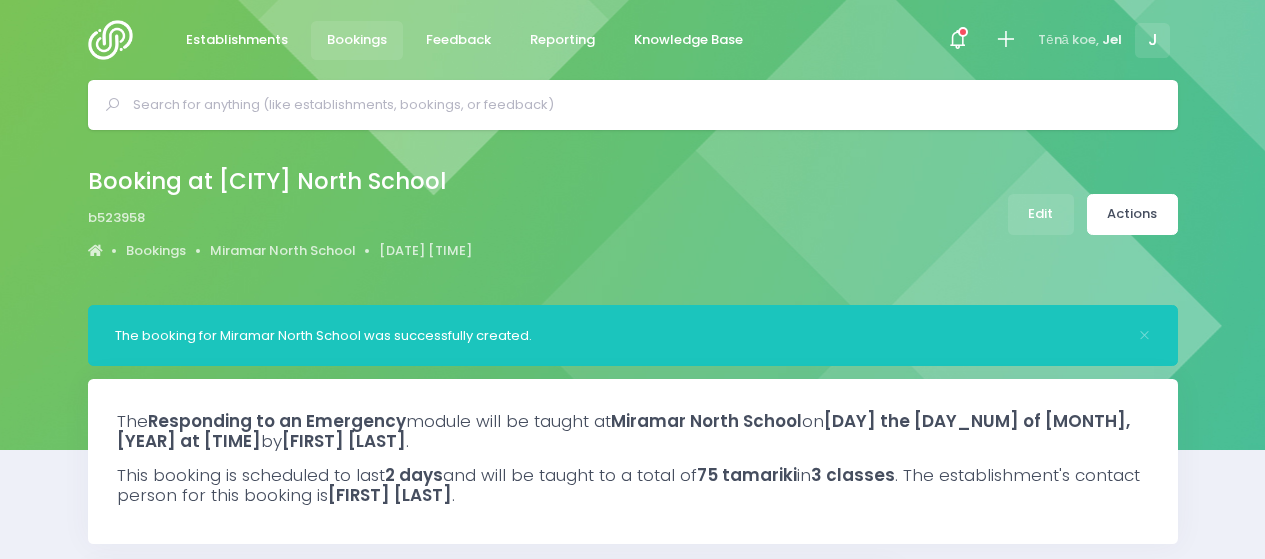 select on "5" 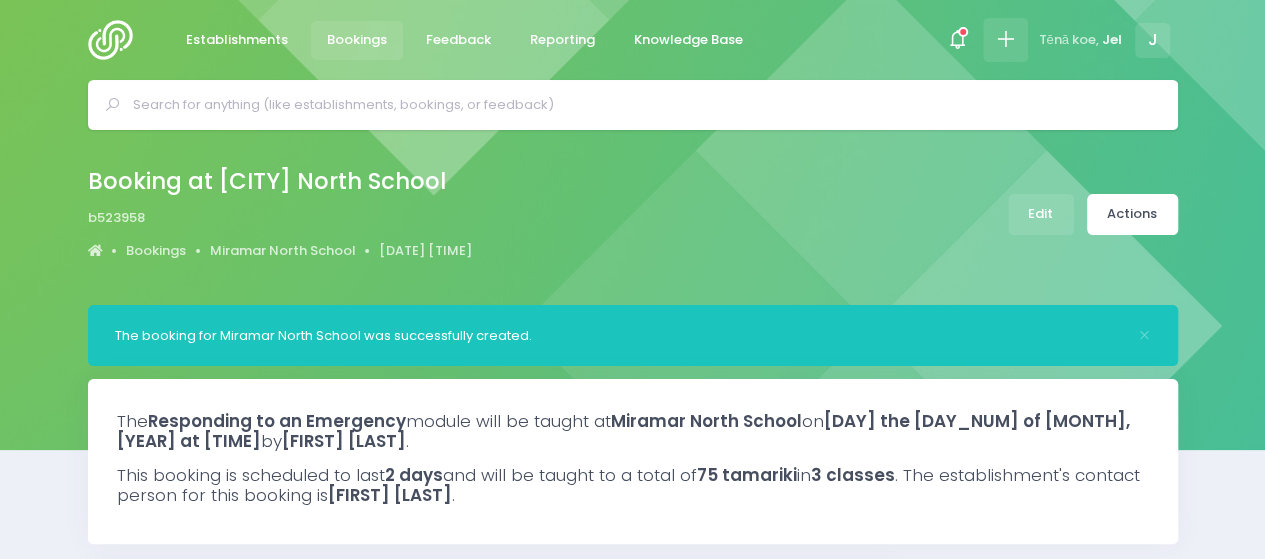 click at bounding box center [1005, 39] 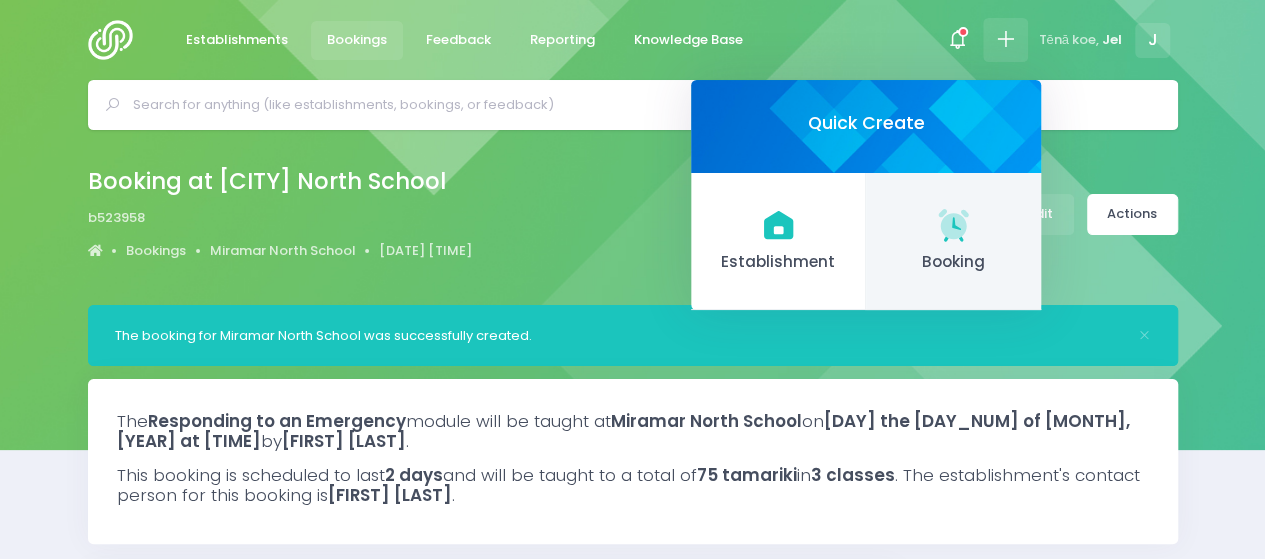 click on "Booking" at bounding box center [953, 262] 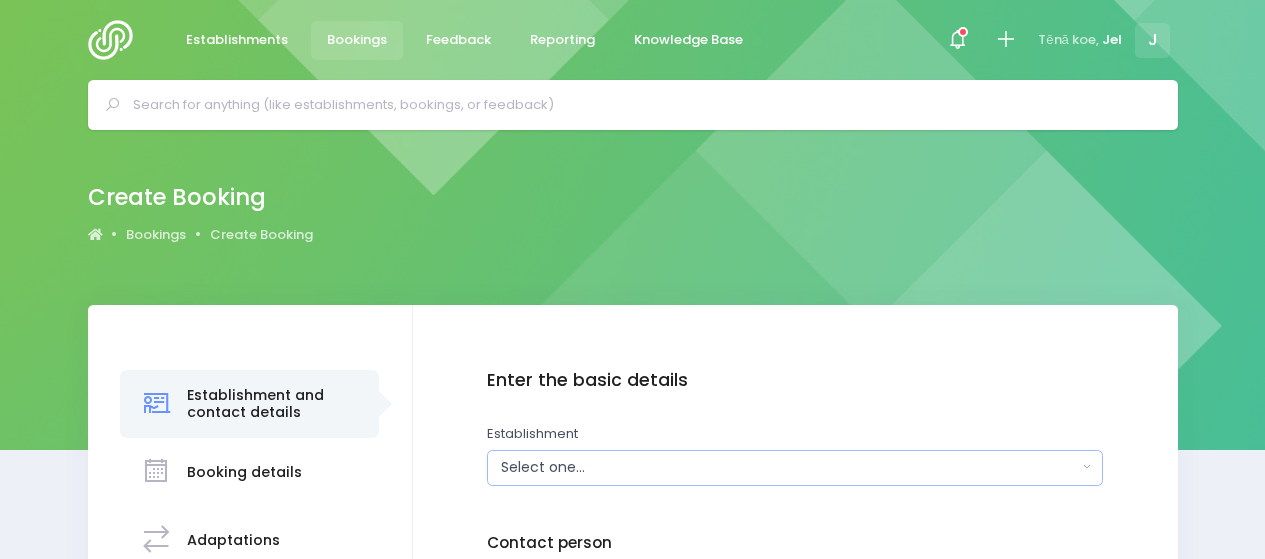 click on "Select one..." at bounding box center (789, 467) 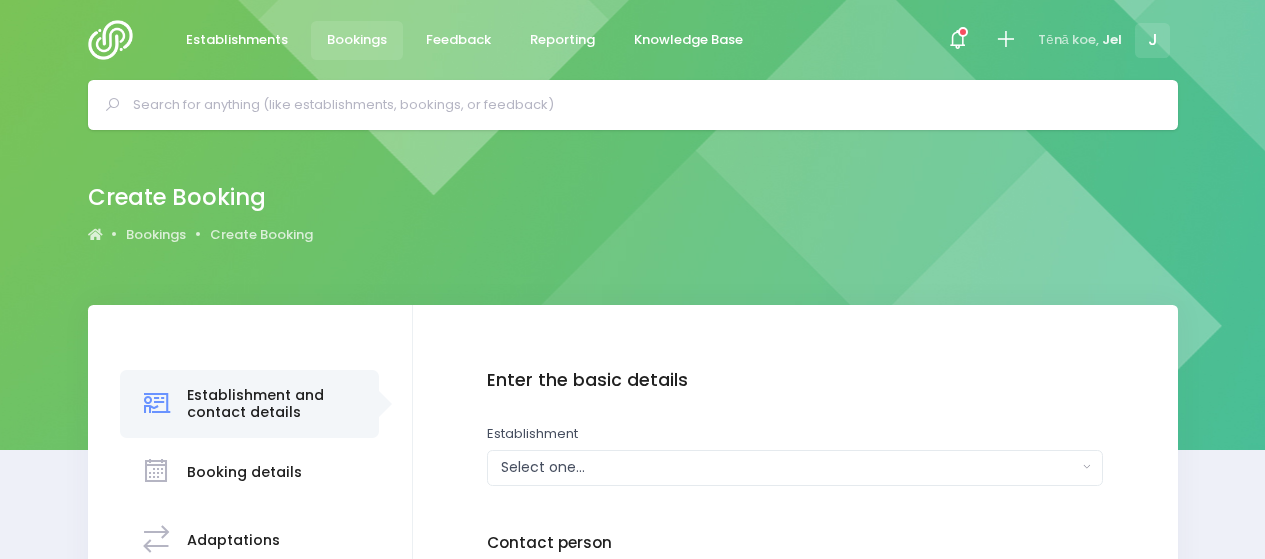 scroll, scrollTop: 0, scrollLeft: 0, axis: both 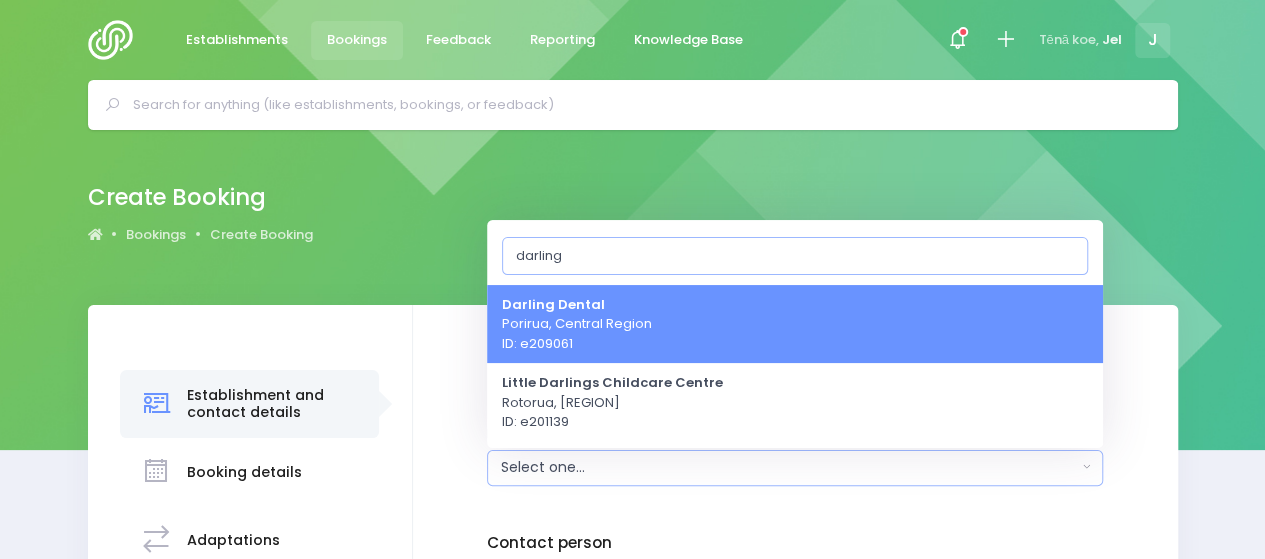 type on "darling" 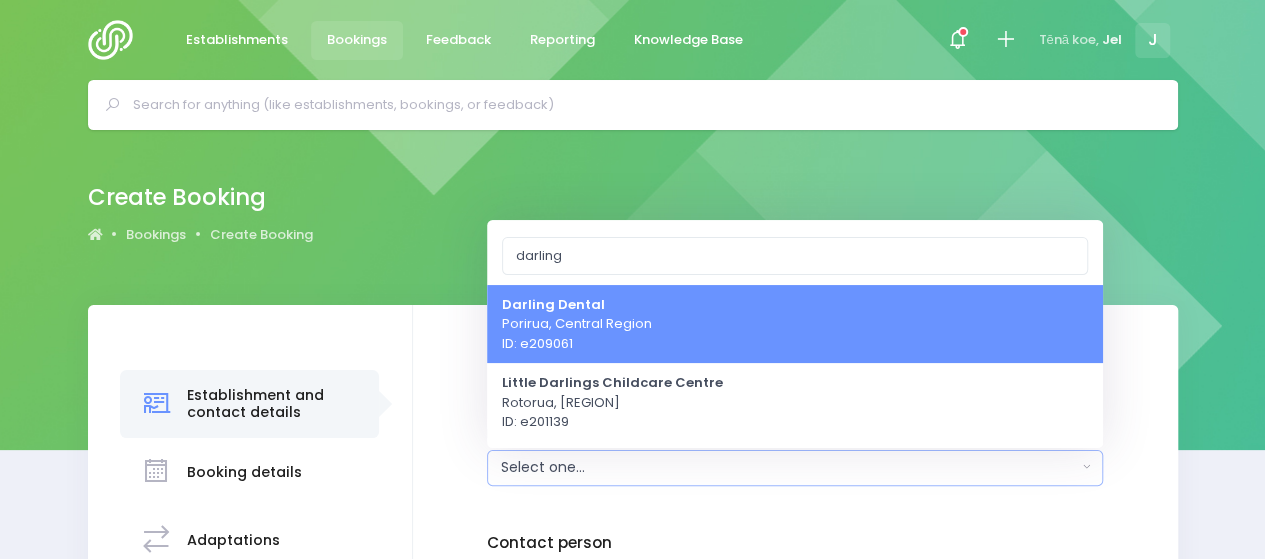 click on "Darling Dental Porirua, [REGION] ID: [ALPHANUMERIC]" at bounding box center (795, 323) 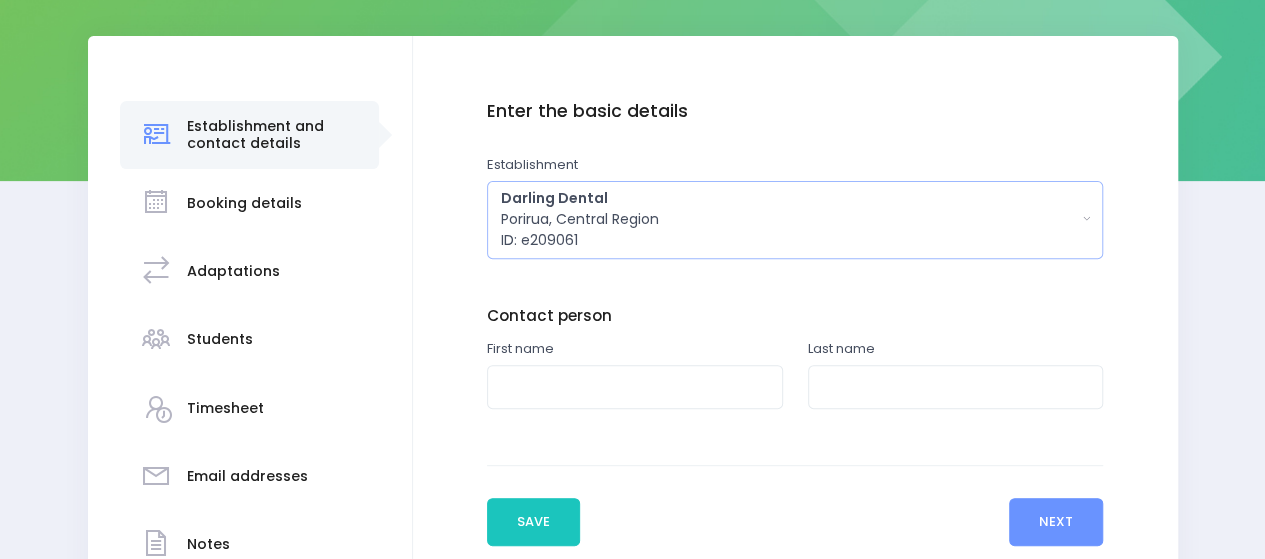 scroll, scrollTop: 300, scrollLeft: 0, axis: vertical 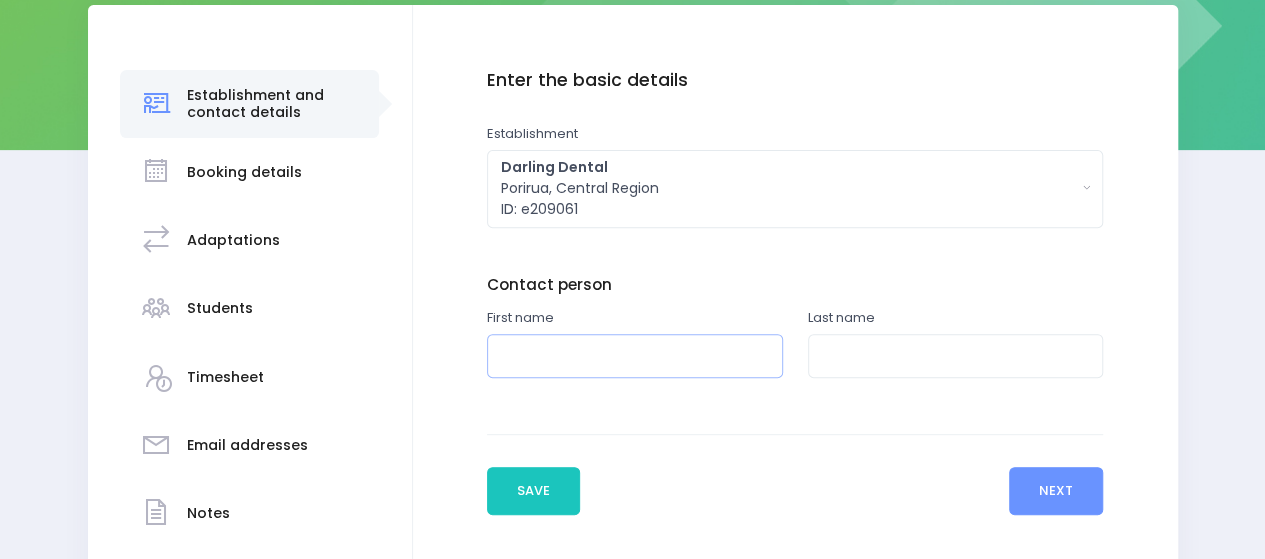 click at bounding box center [635, 356] 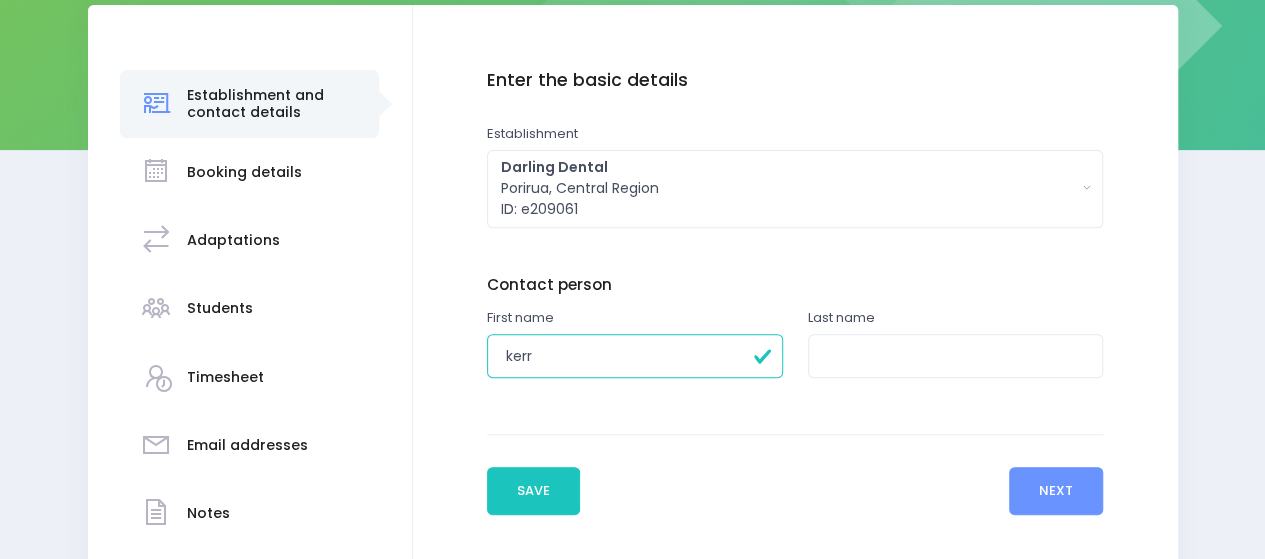 type on "Kerry" 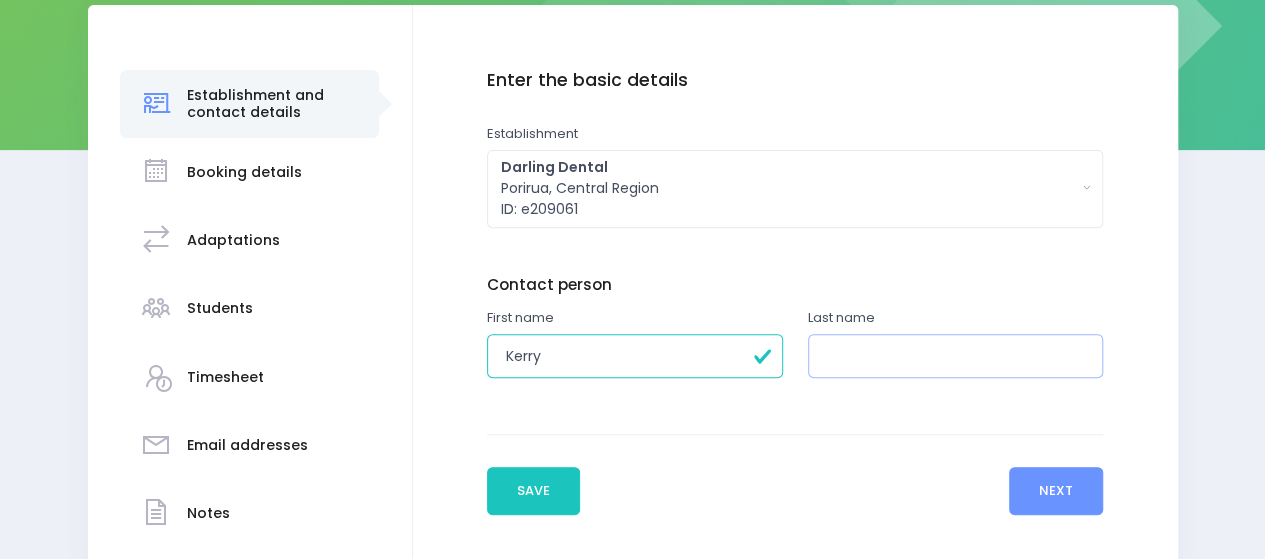 click at bounding box center [956, 356] 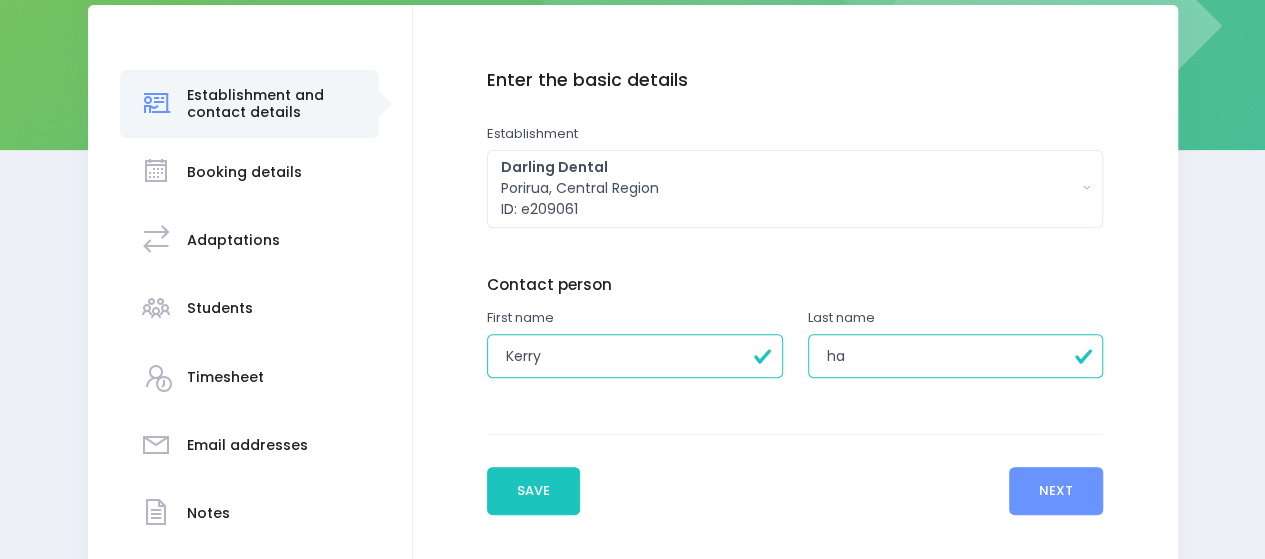 type on "[LAST]" 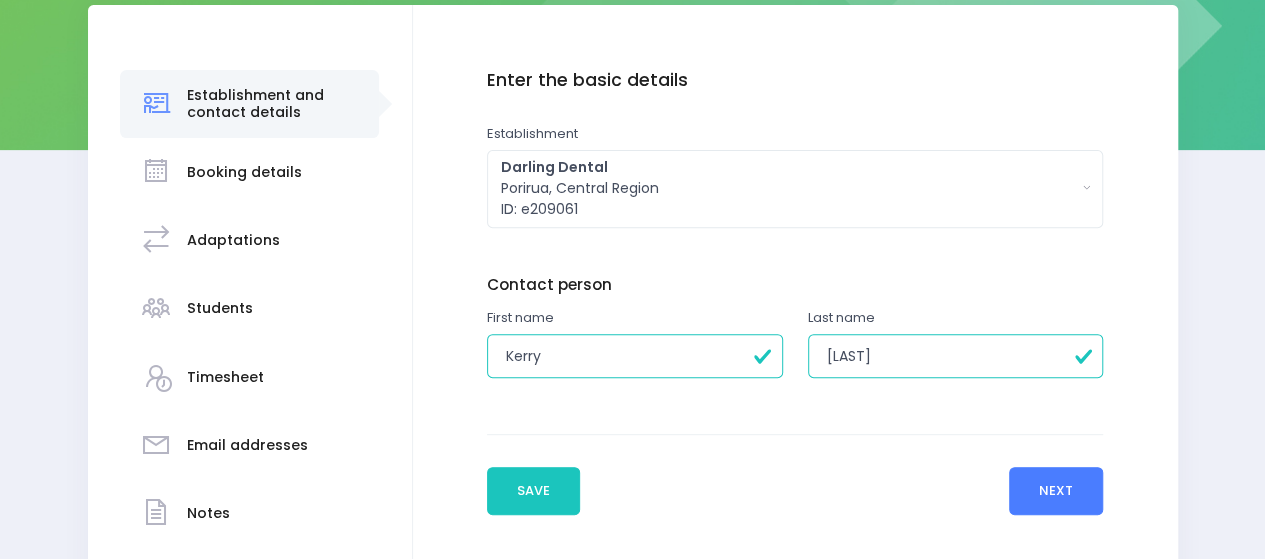 click on "Next" at bounding box center [1056, 491] 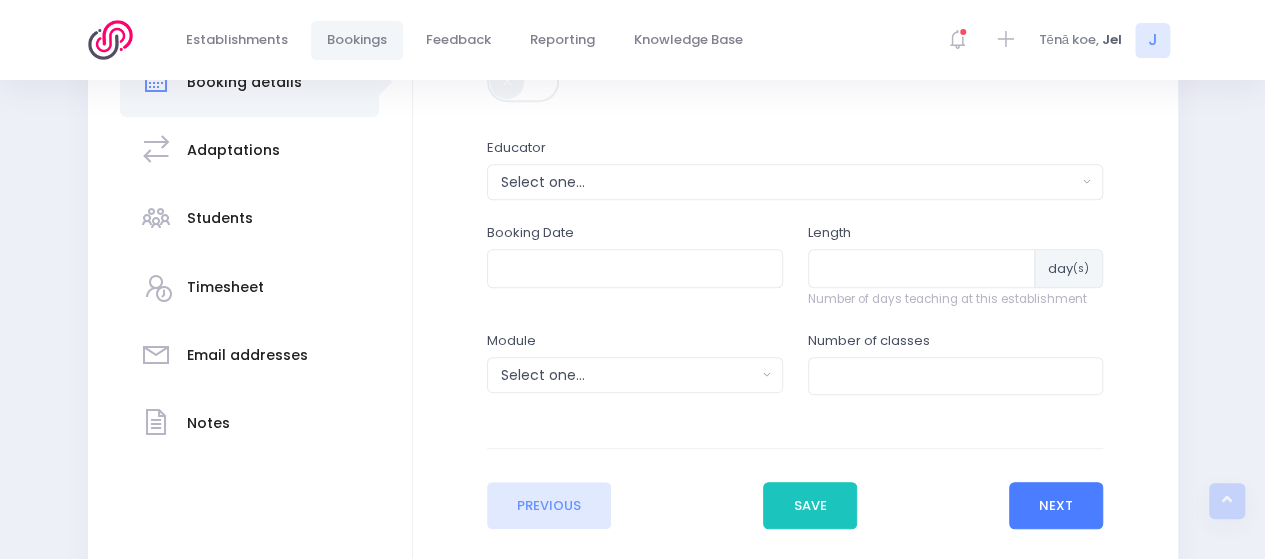 scroll, scrollTop: 400, scrollLeft: 0, axis: vertical 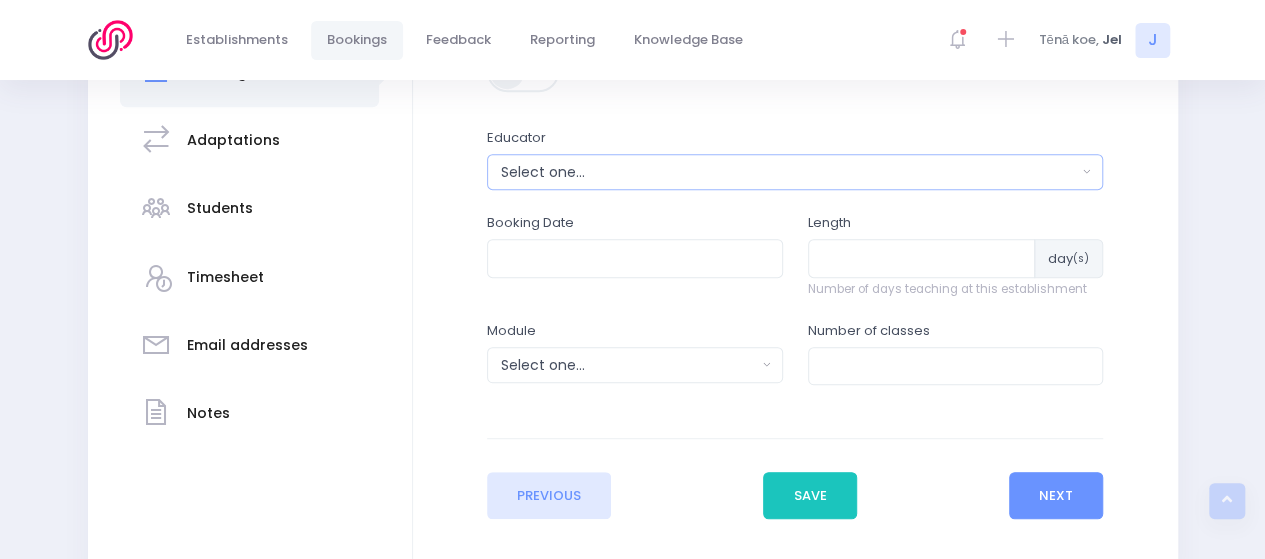 type 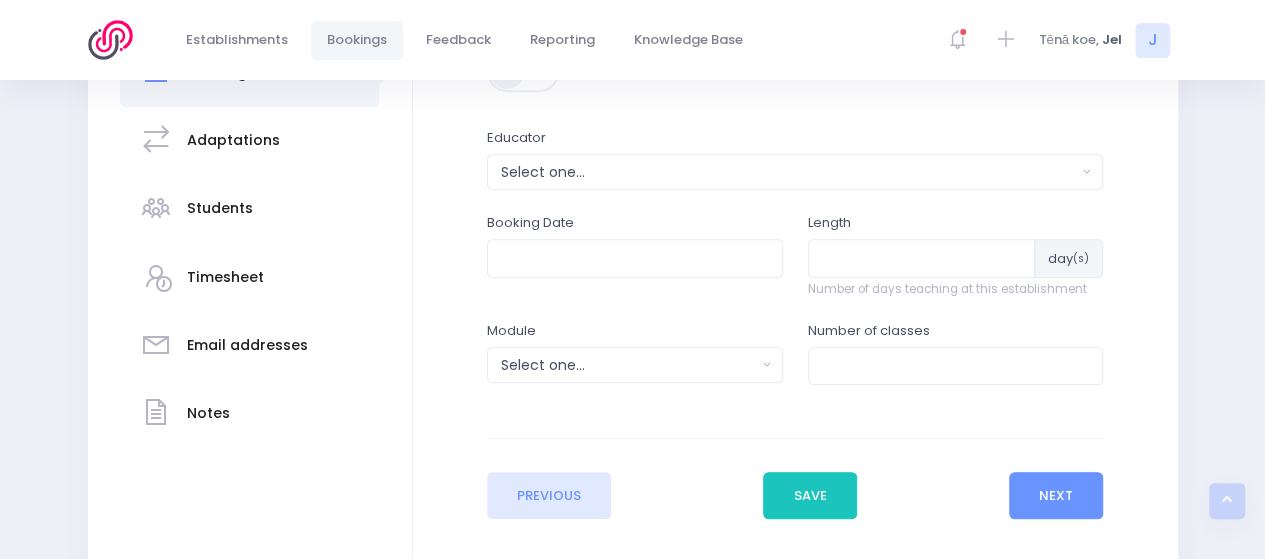 type on "j" 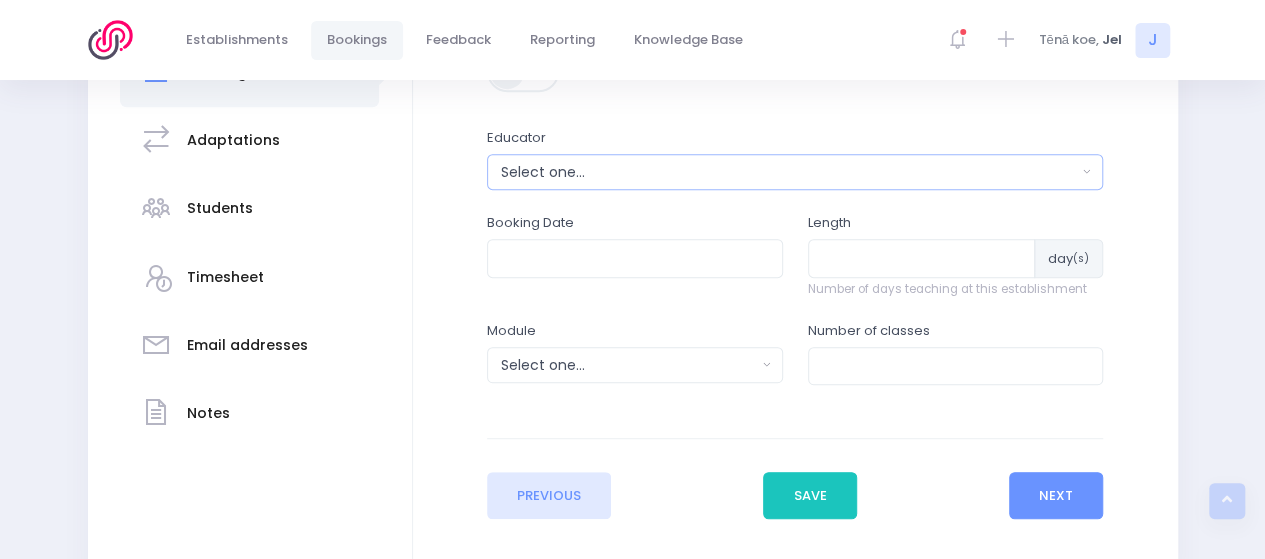 click on "Select one..." at bounding box center [789, 172] 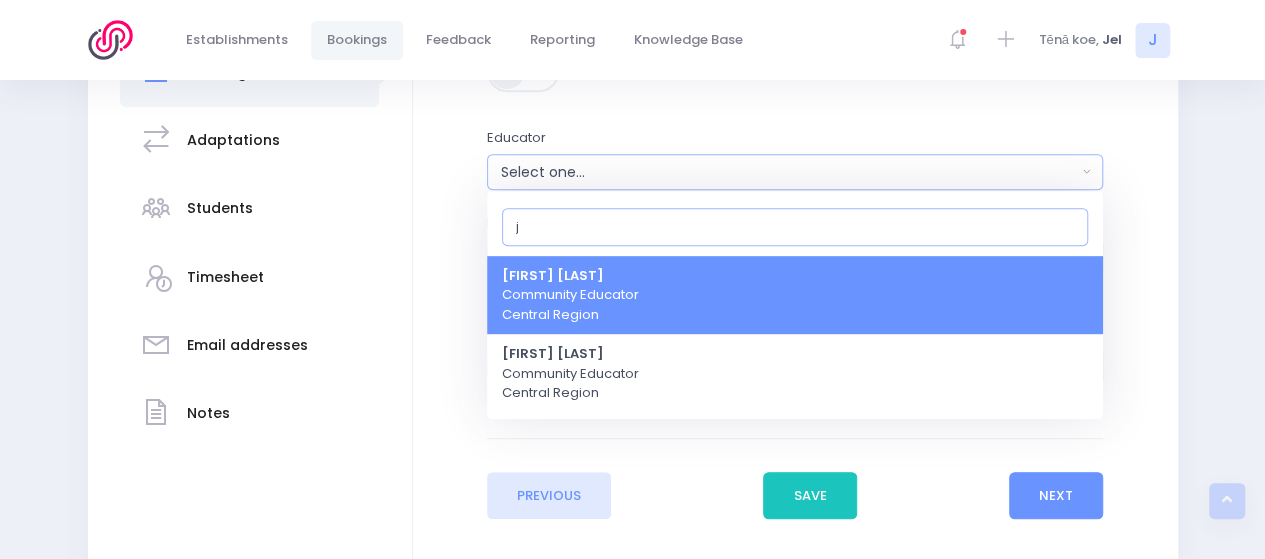 type on "j" 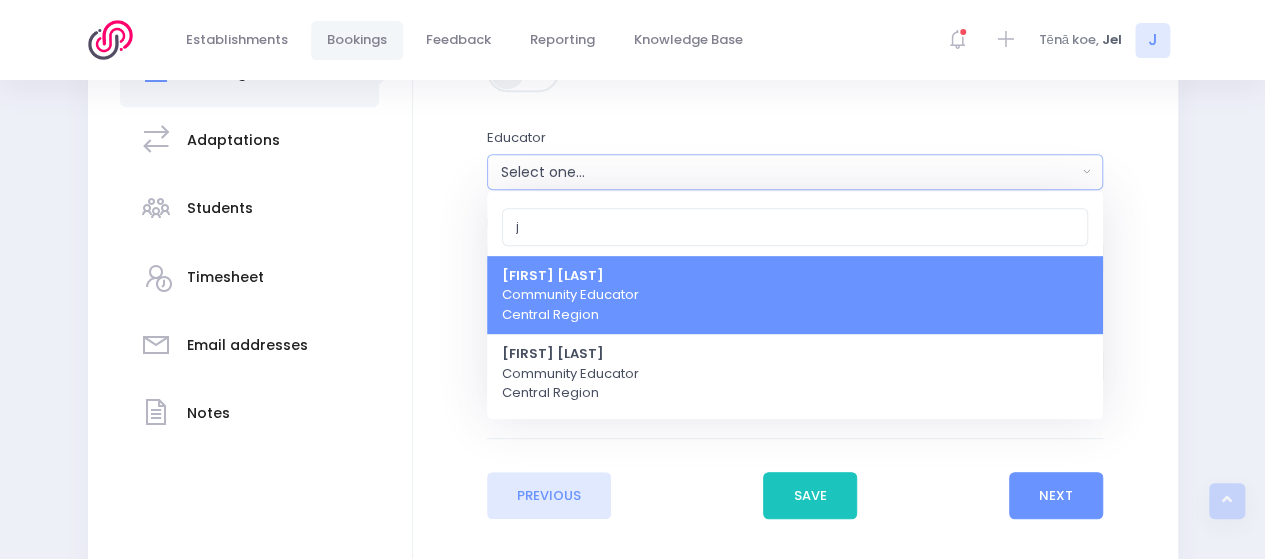 click on "[FIRST] [LAST] Community Educator [REGION]" at bounding box center (570, 295) 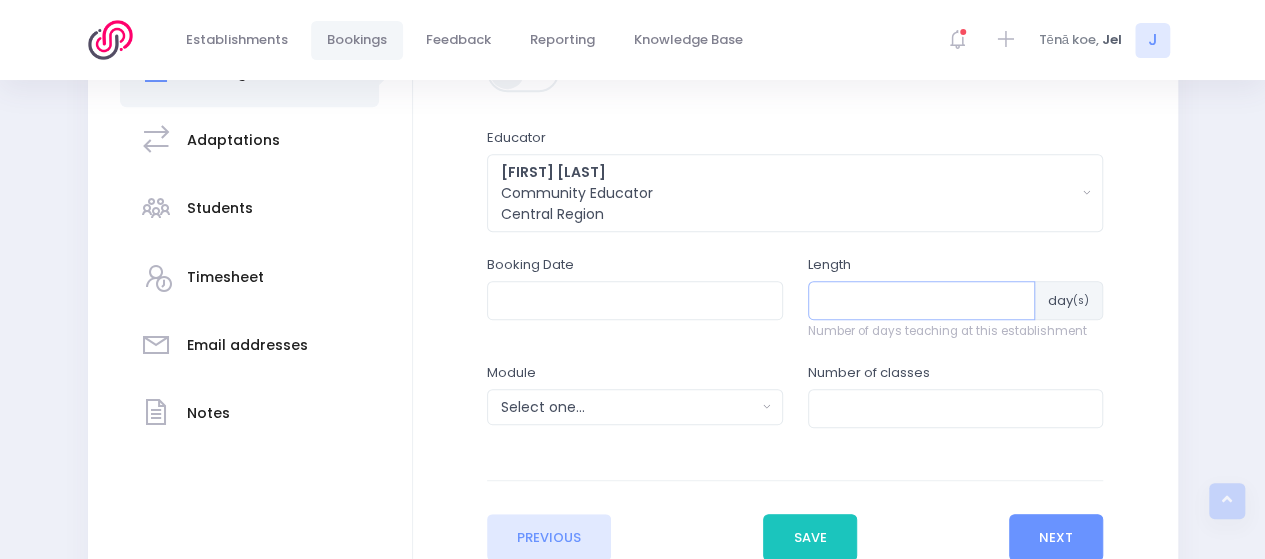 click at bounding box center (922, 300) 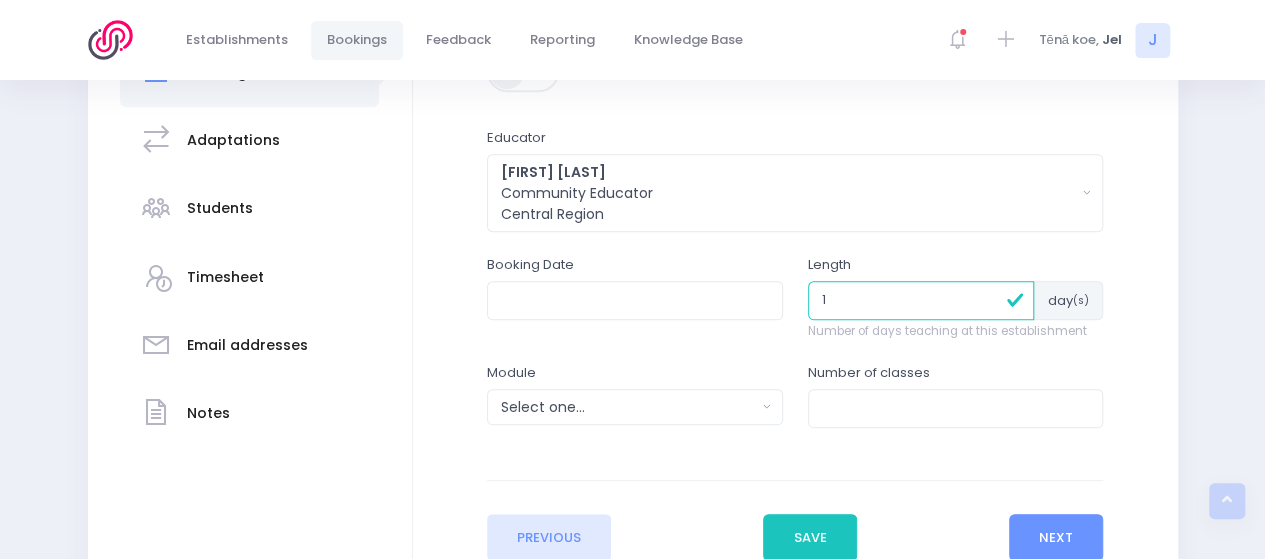 type on "1" 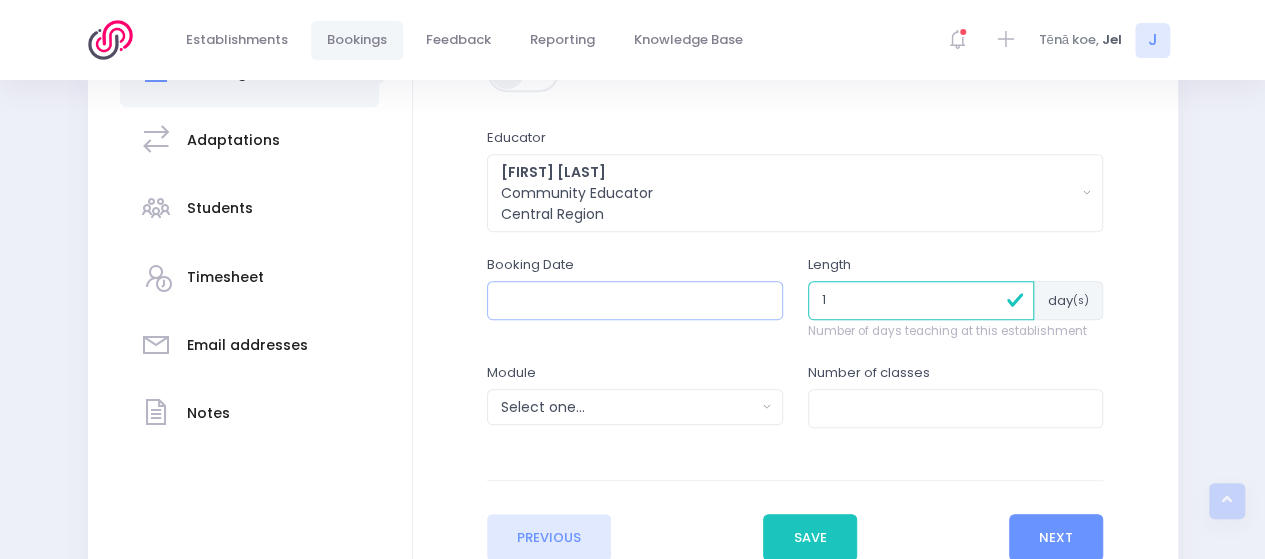 click at bounding box center (635, 300) 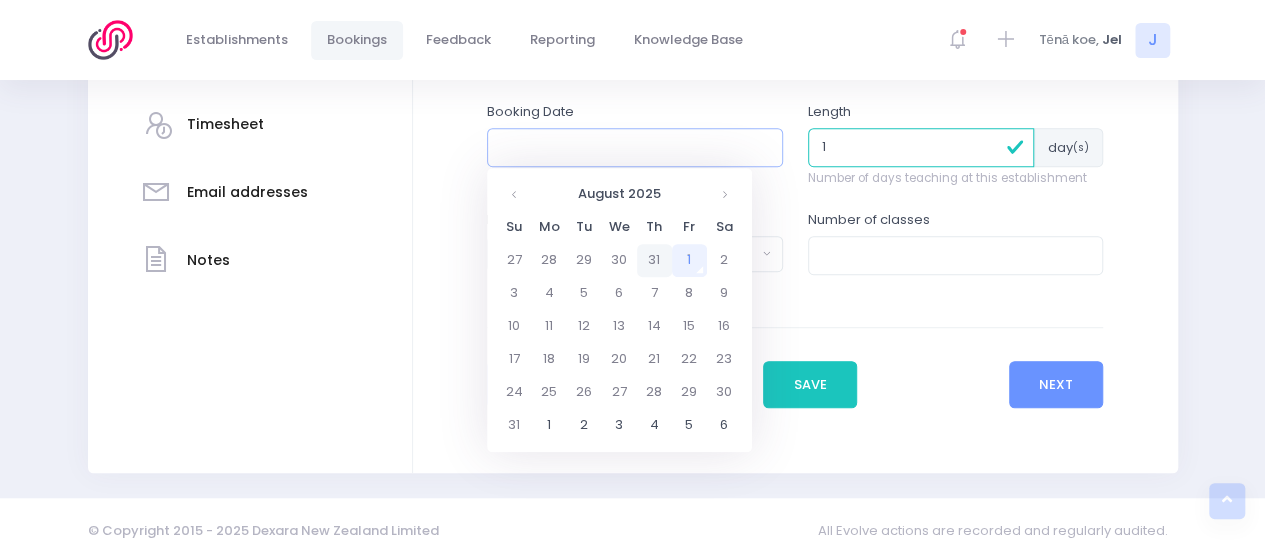 scroll, scrollTop: 554, scrollLeft: 0, axis: vertical 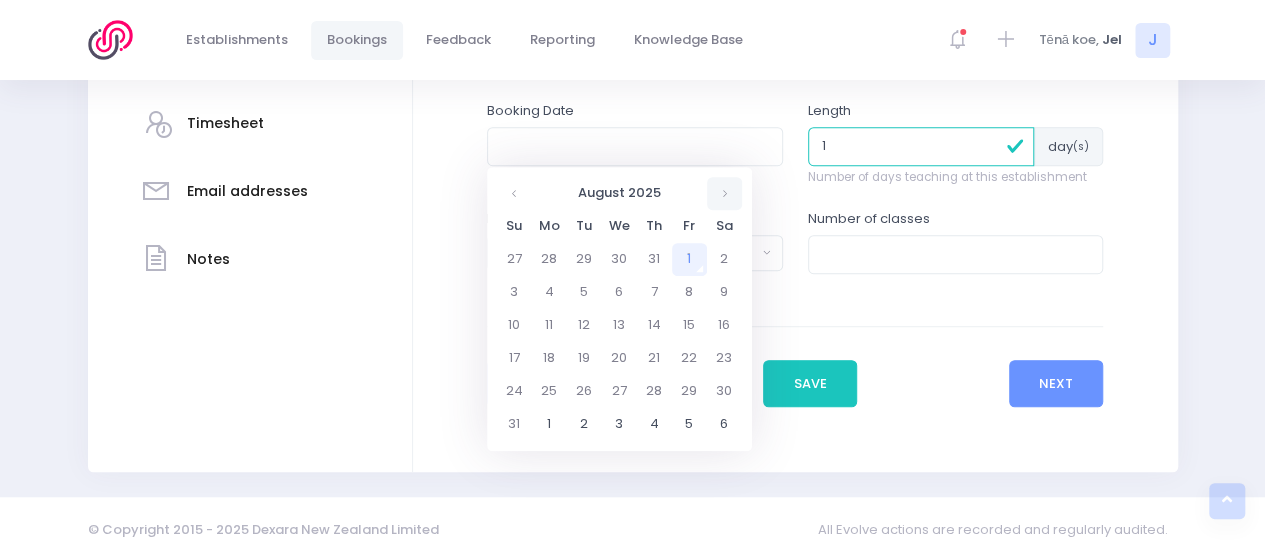 click at bounding box center (724, 193) 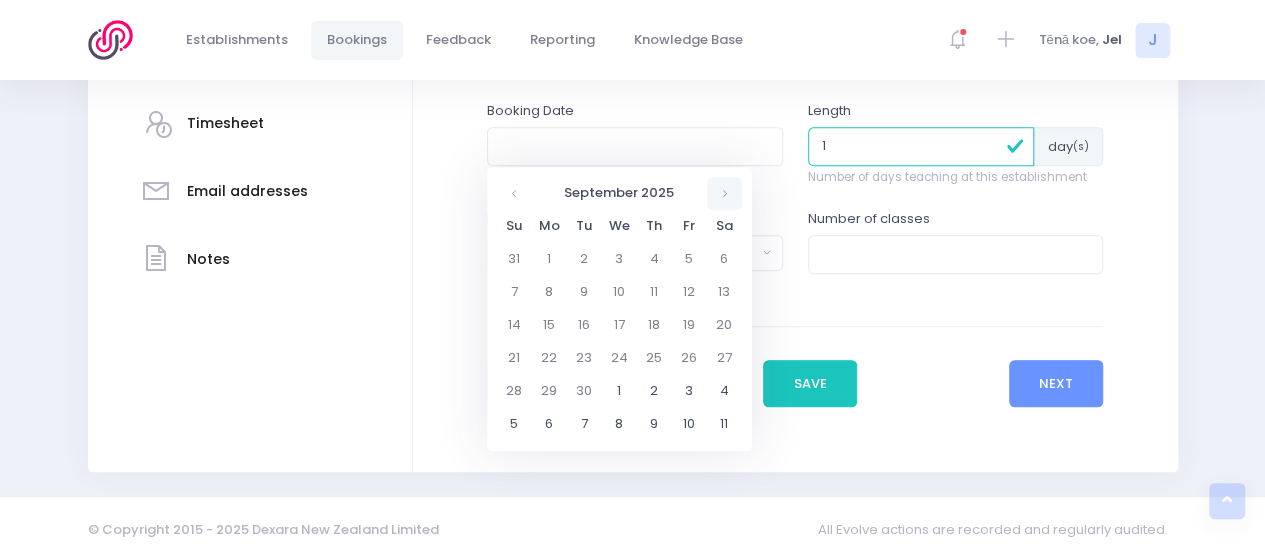 click at bounding box center [724, 193] 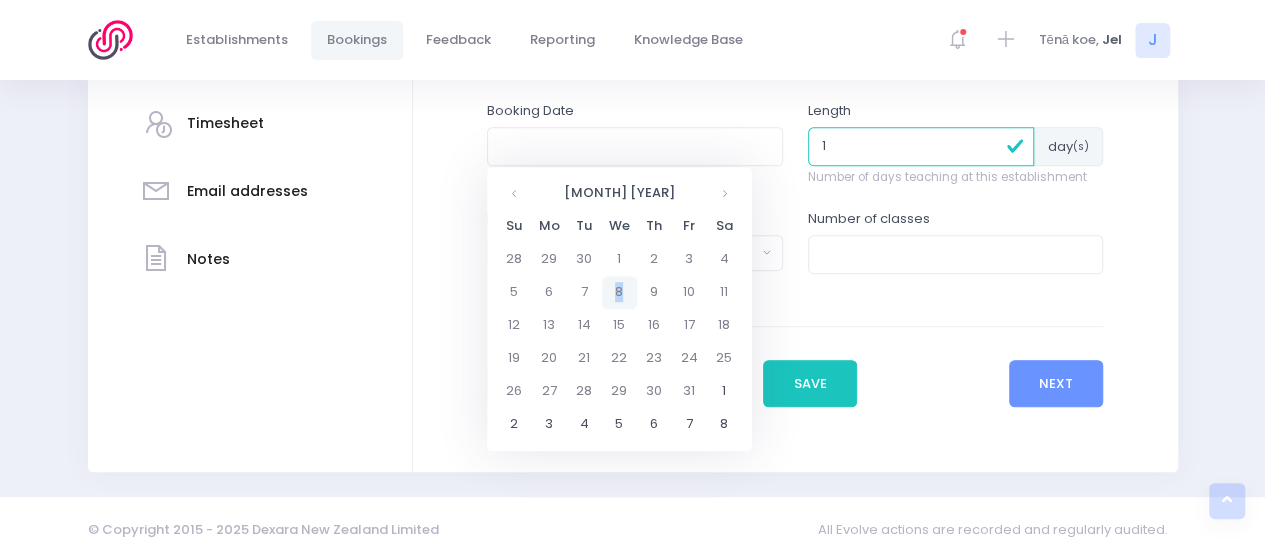 click on "8" at bounding box center [619, 292] 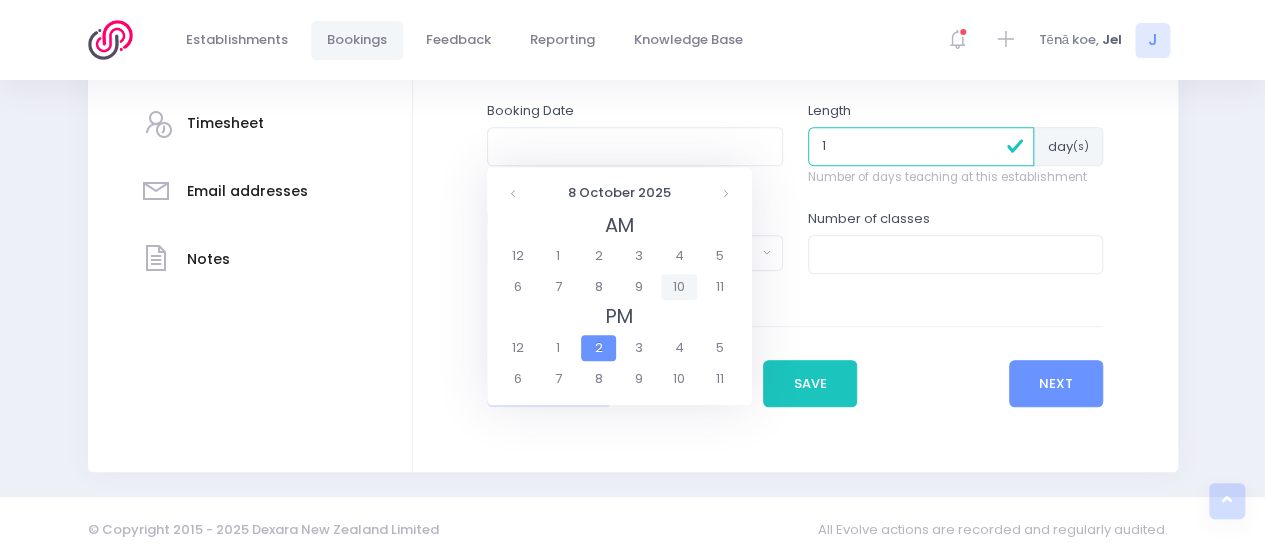 click on "10" at bounding box center (678, 287) 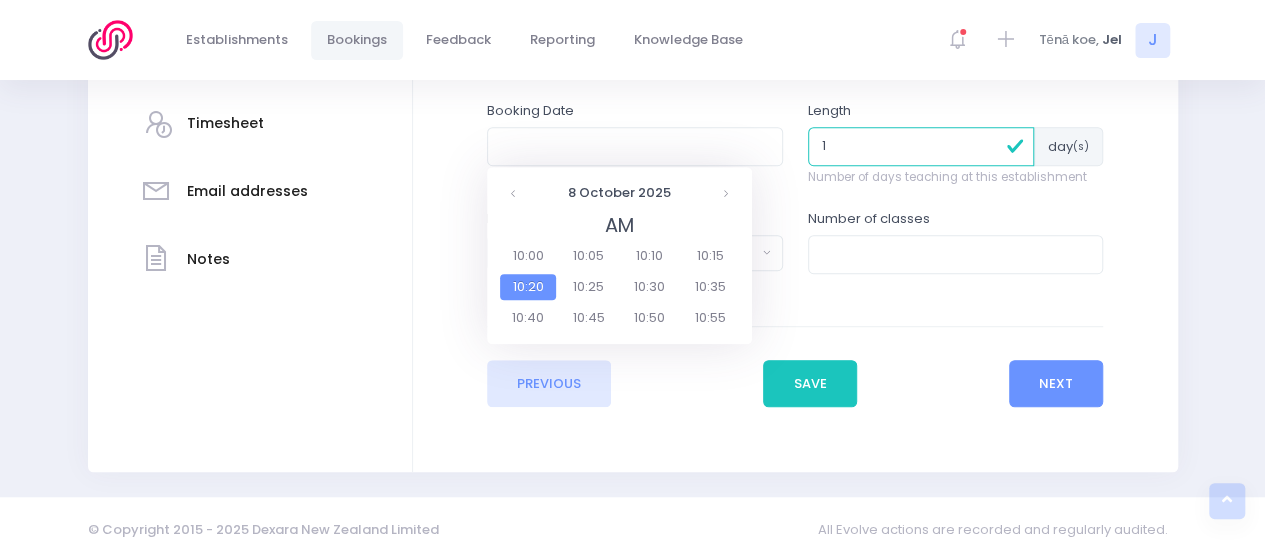 click on "10:30" at bounding box center (650, 287) 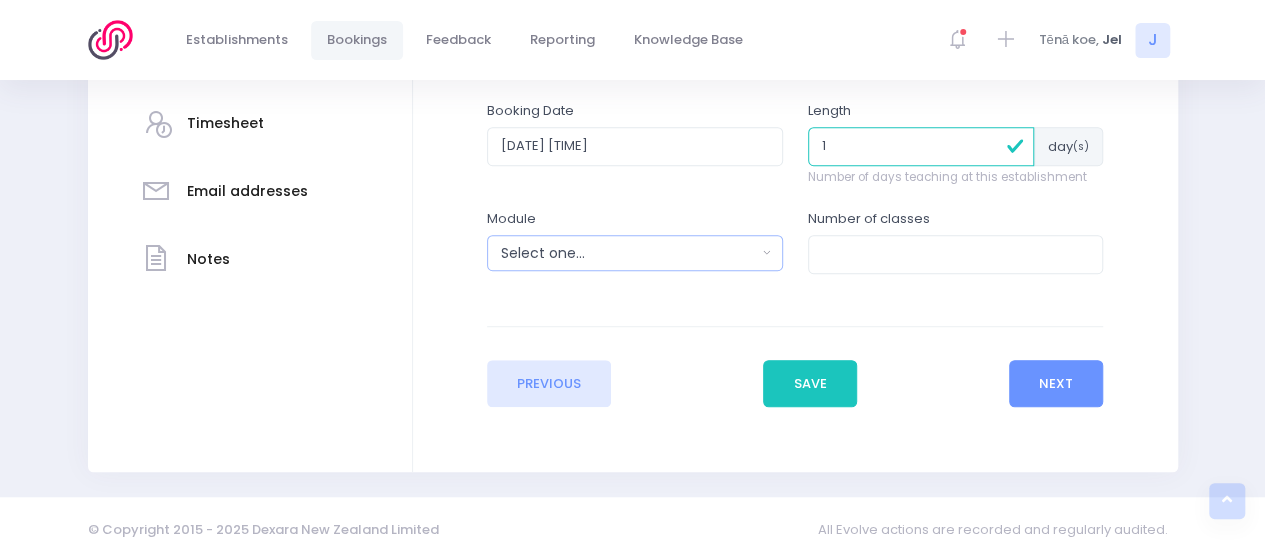 click on "Select one..." at bounding box center [628, 253] 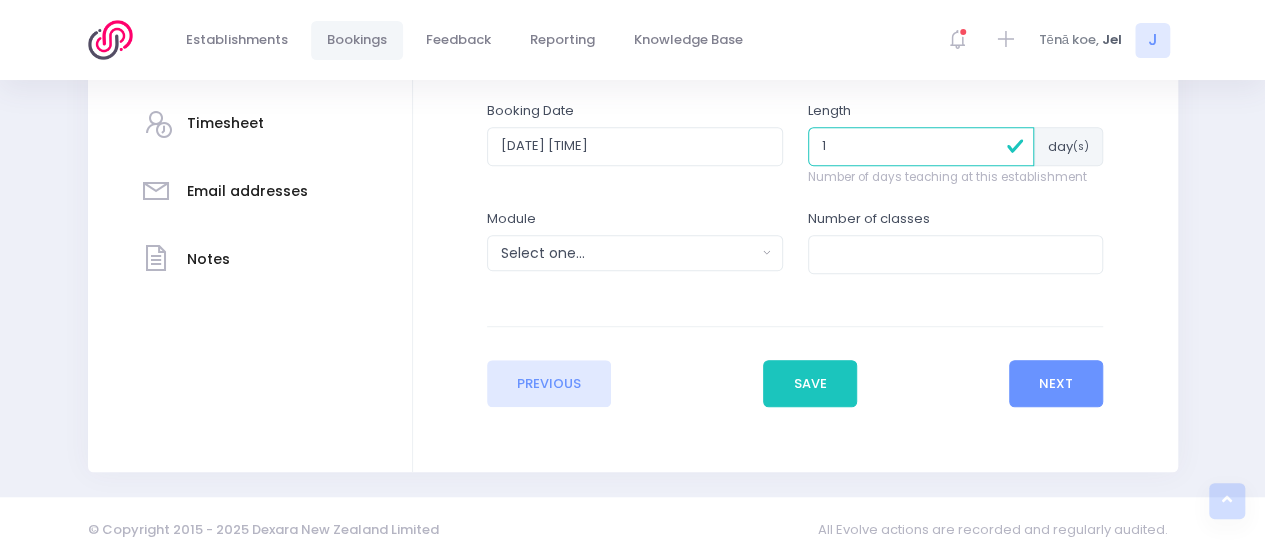 scroll, scrollTop: 194, scrollLeft: 0, axis: vertical 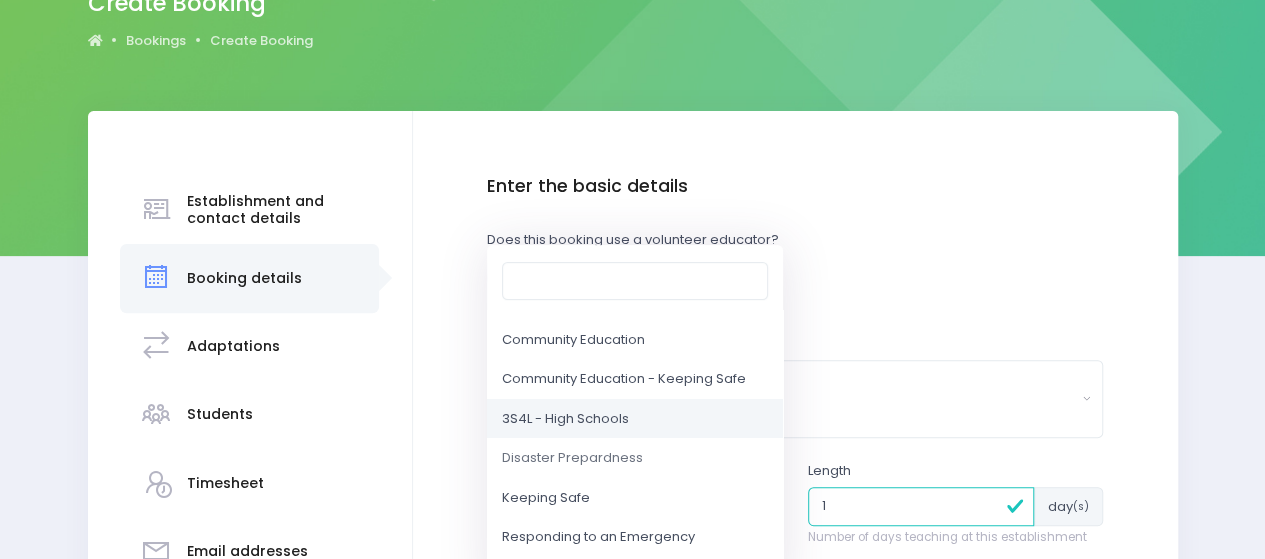 click on "3S4L - High Schools" at bounding box center (565, 419) 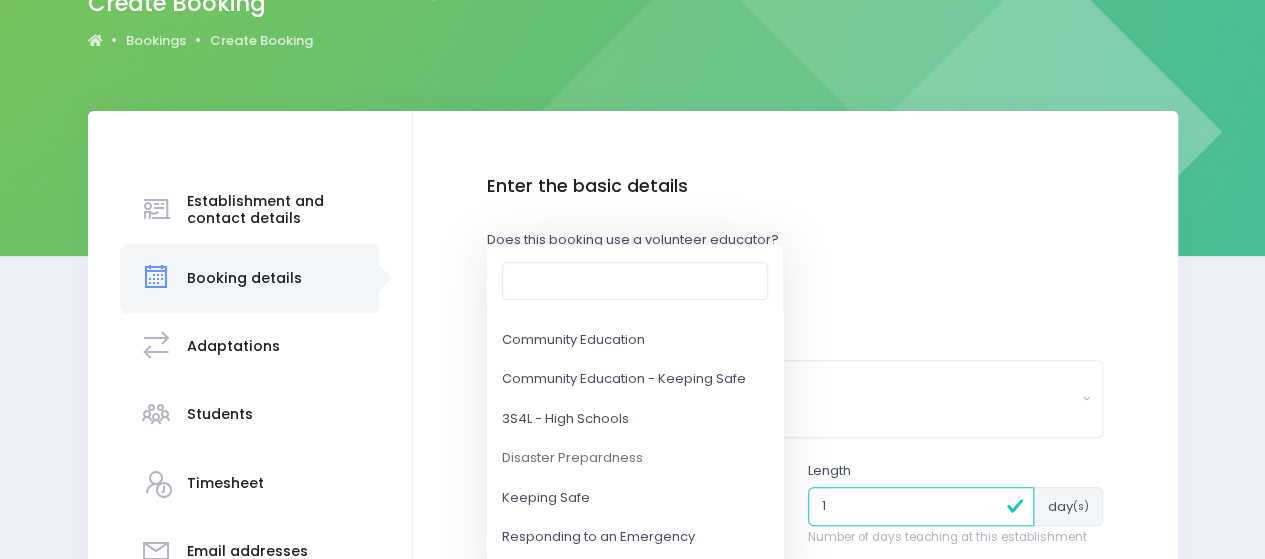 scroll, scrollTop: 526, scrollLeft: 0, axis: vertical 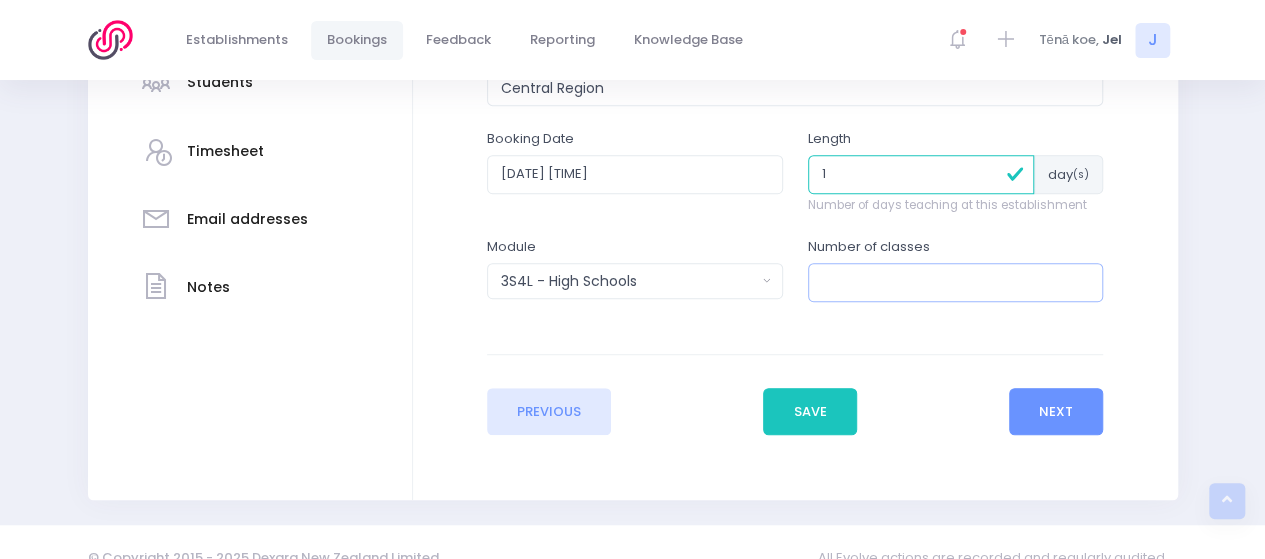 click at bounding box center [956, 282] 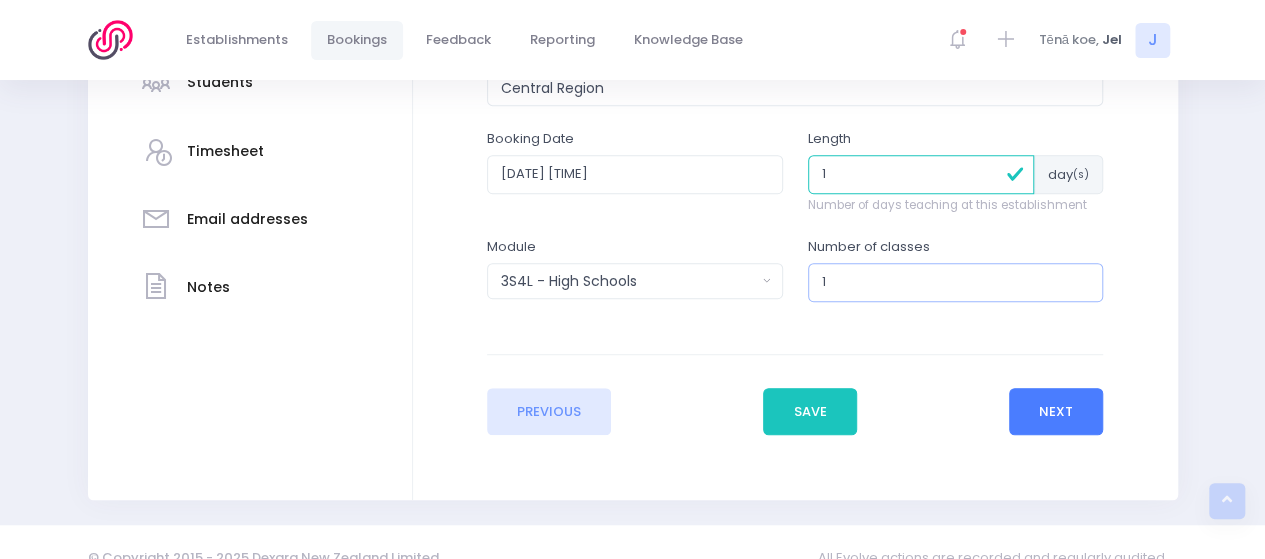 type on "1" 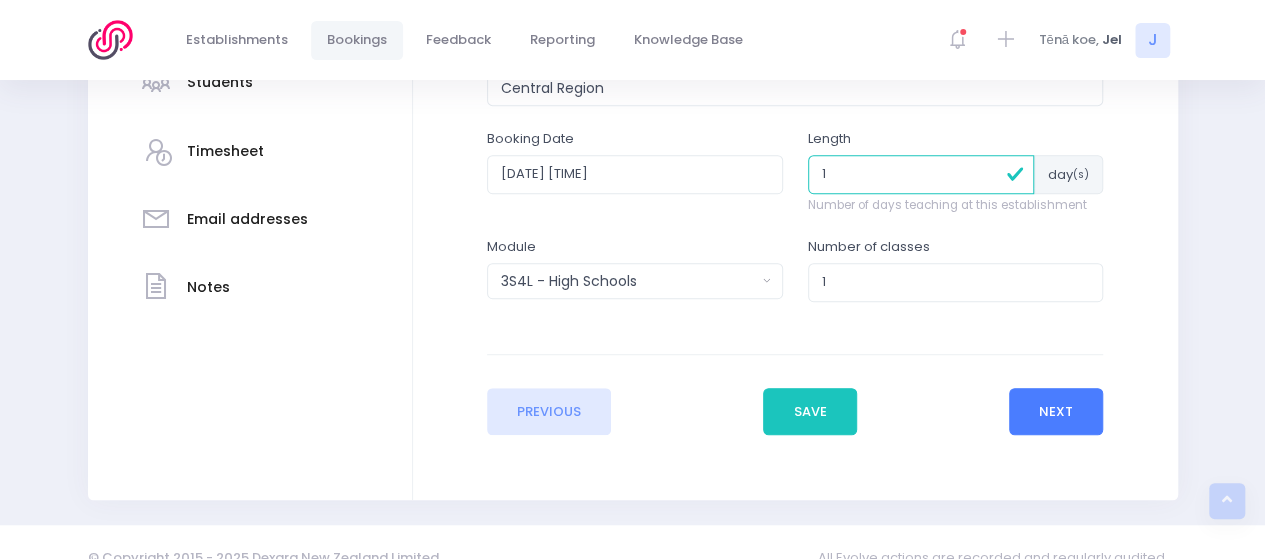 click on "Next" at bounding box center [1056, 412] 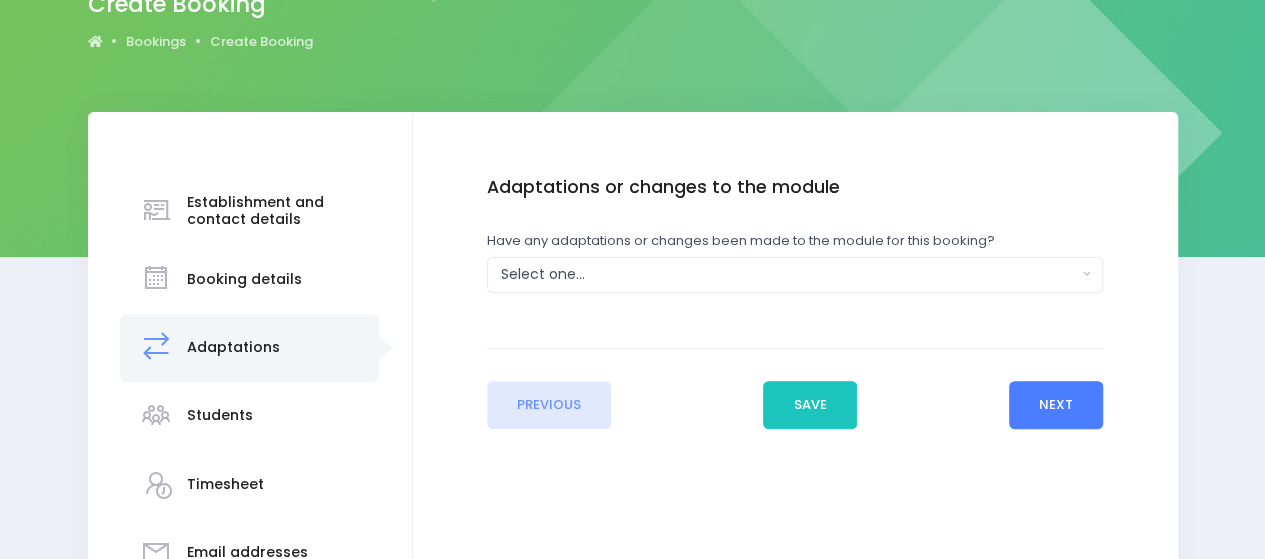 scroll, scrollTop: 200, scrollLeft: 0, axis: vertical 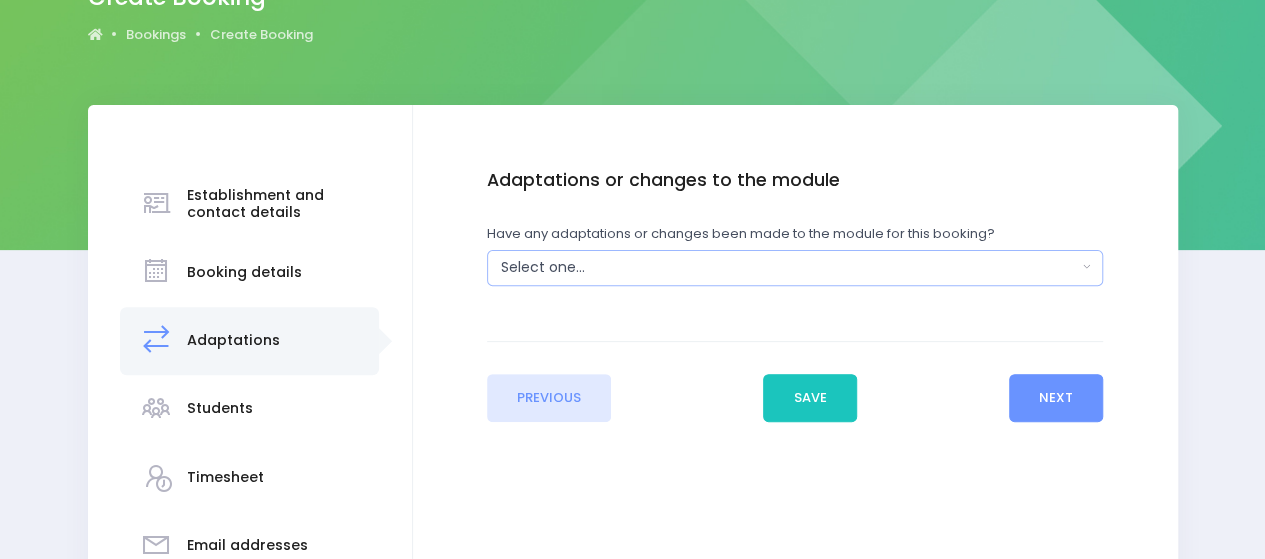 click on "Select one..." at bounding box center (789, 267) 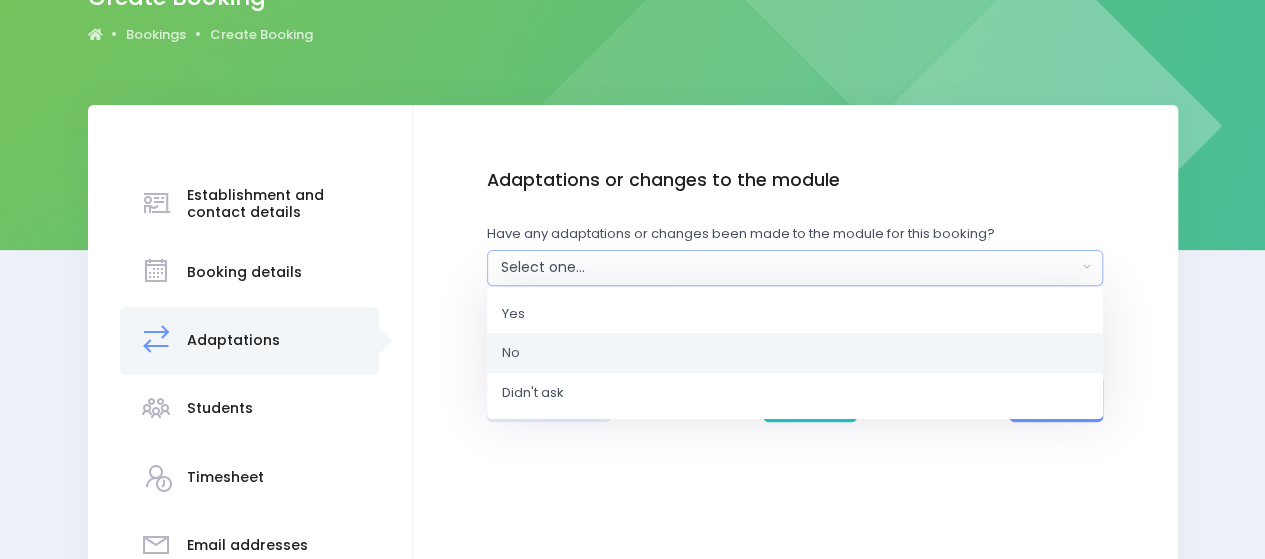 click on "No" at bounding box center (795, 353) 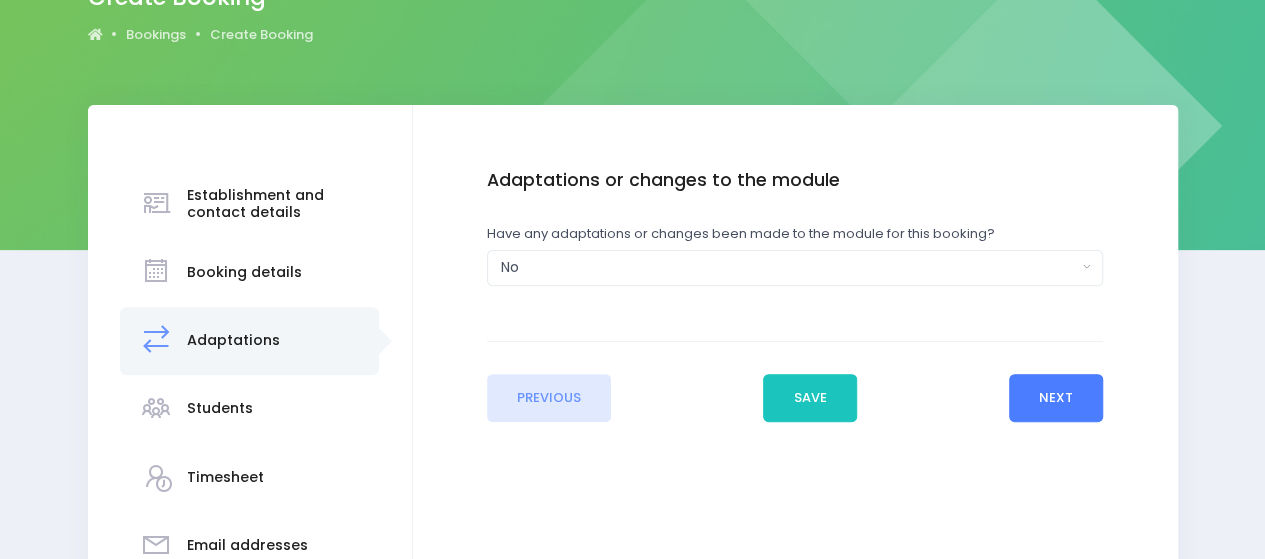 click on "Next" at bounding box center [1056, 398] 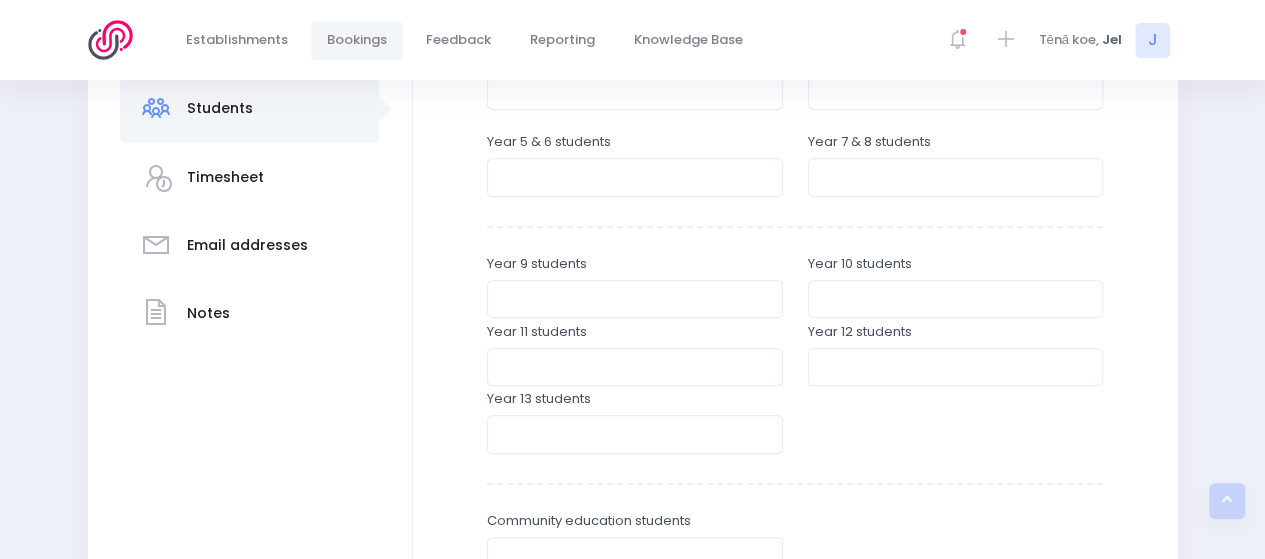 scroll, scrollTop: 600, scrollLeft: 0, axis: vertical 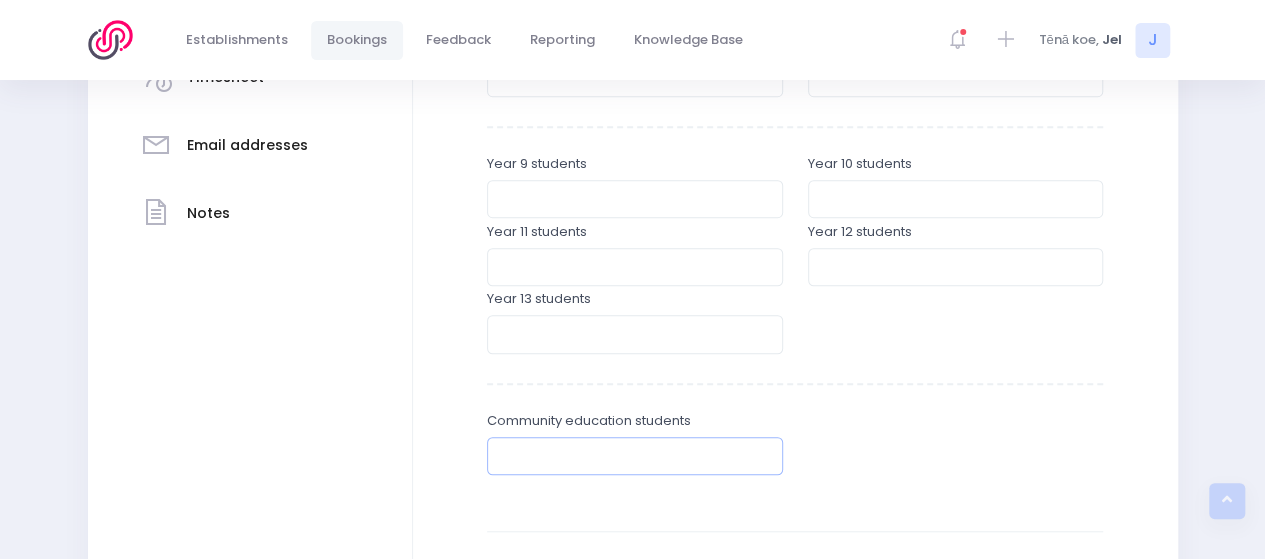 click at bounding box center [635, 456] 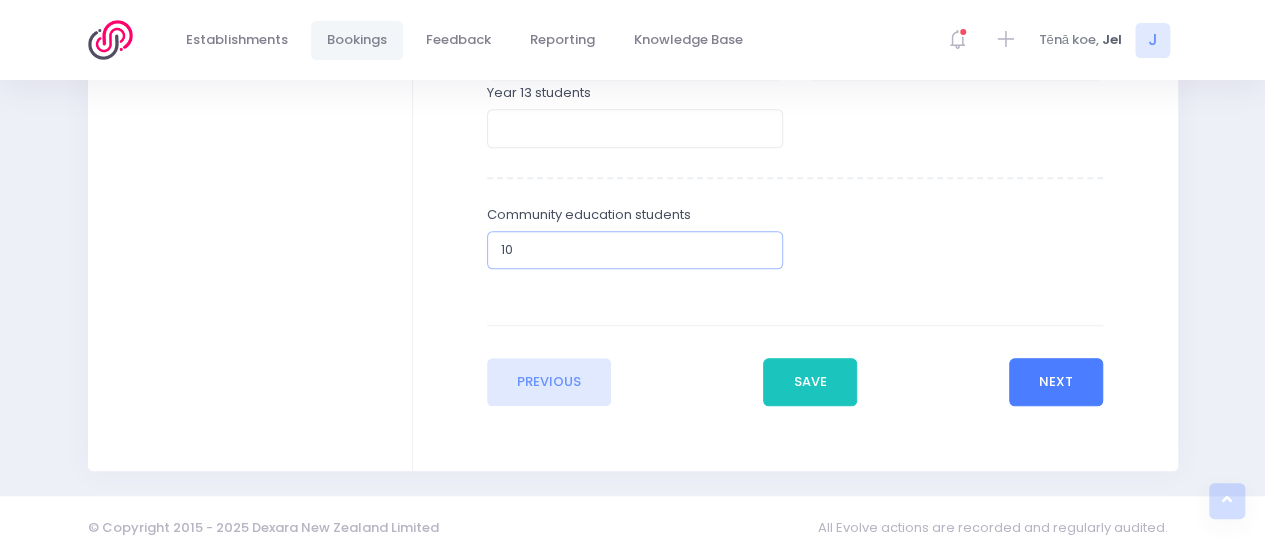 type on "10" 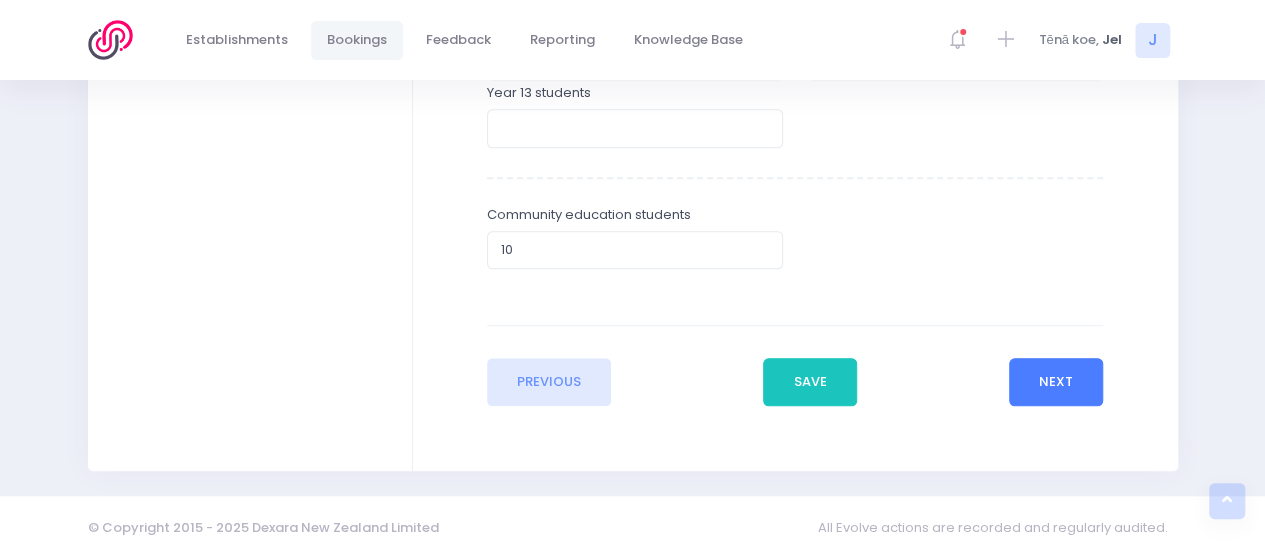 click on "Next" at bounding box center [1056, 382] 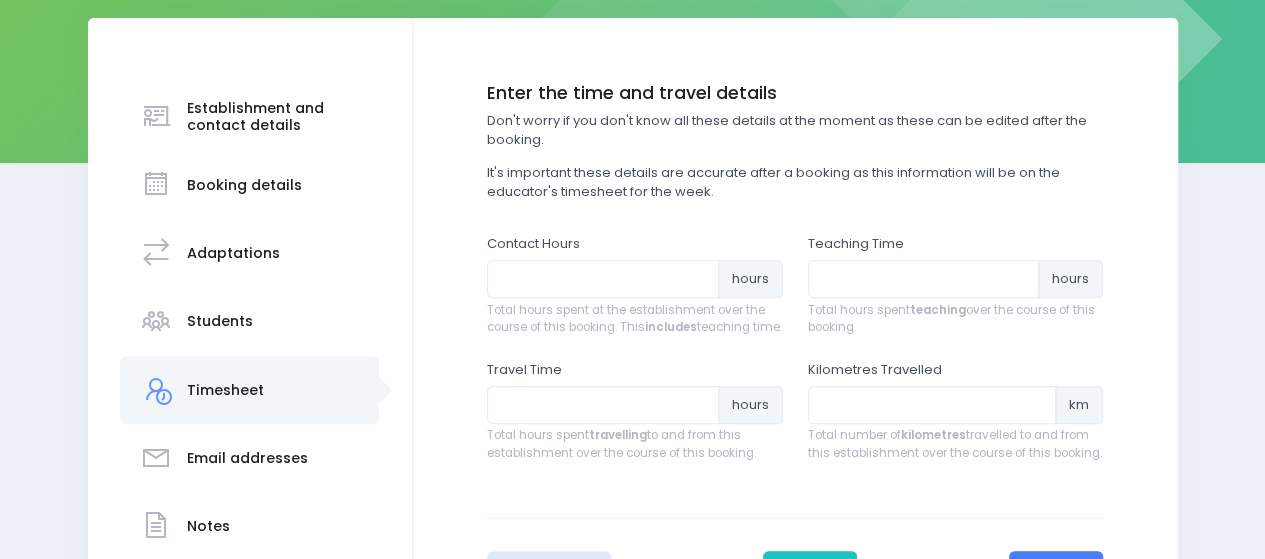 scroll, scrollTop: 300, scrollLeft: 0, axis: vertical 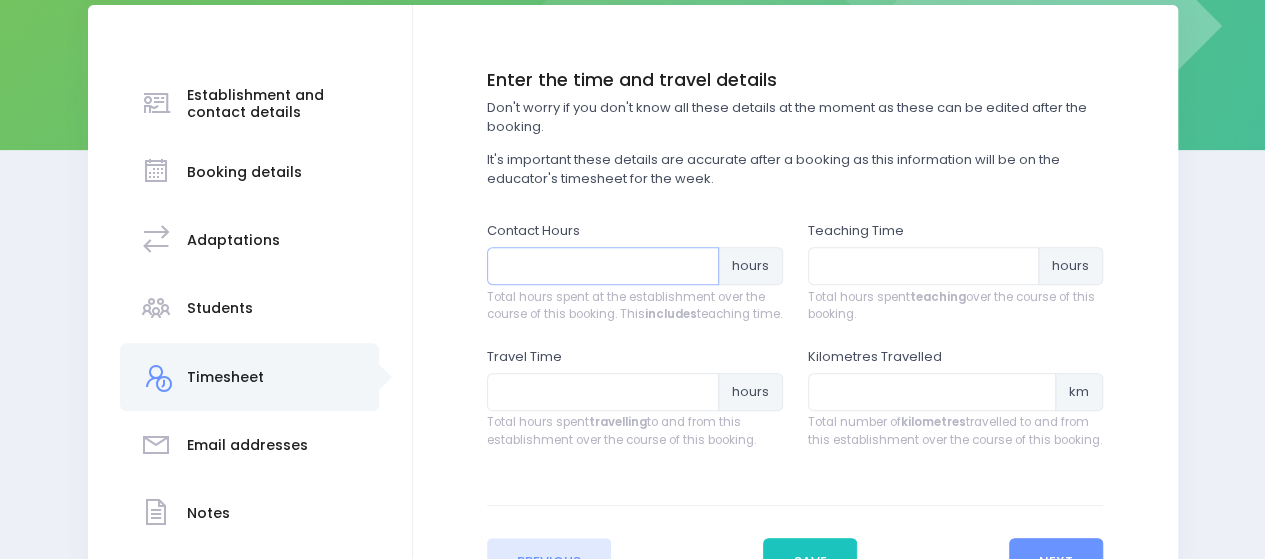 click at bounding box center (603, 266) 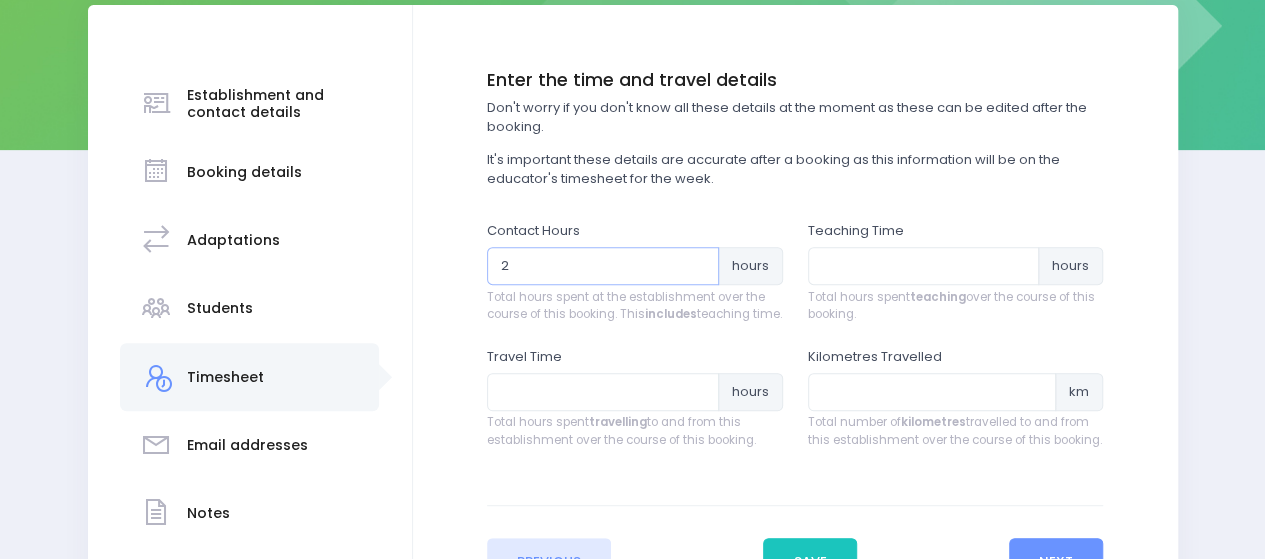 type on "2" 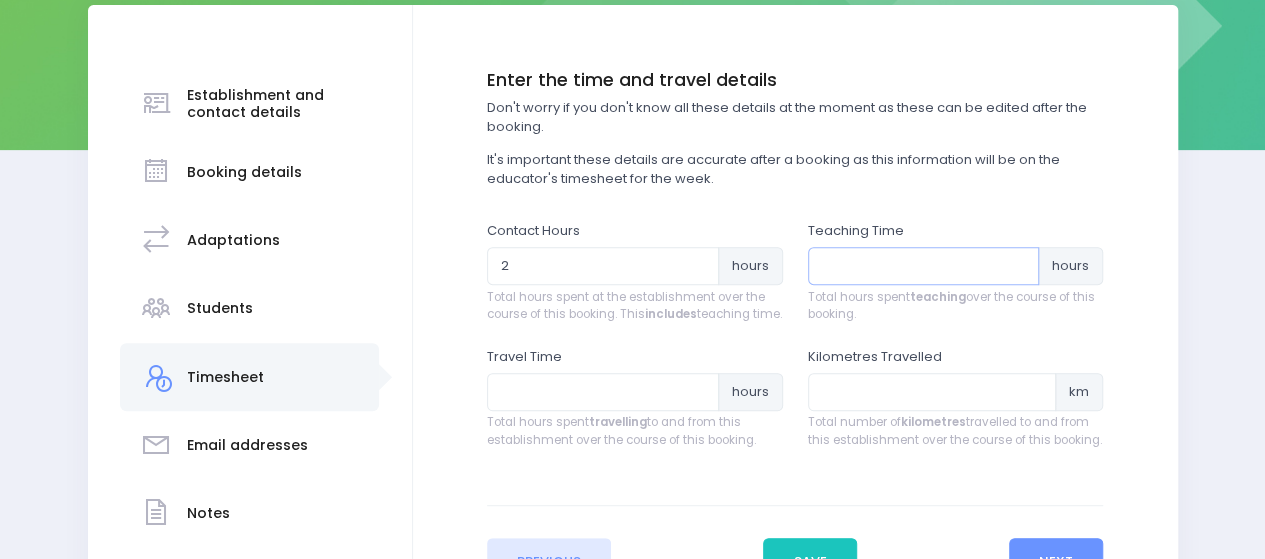 click at bounding box center [924, 266] 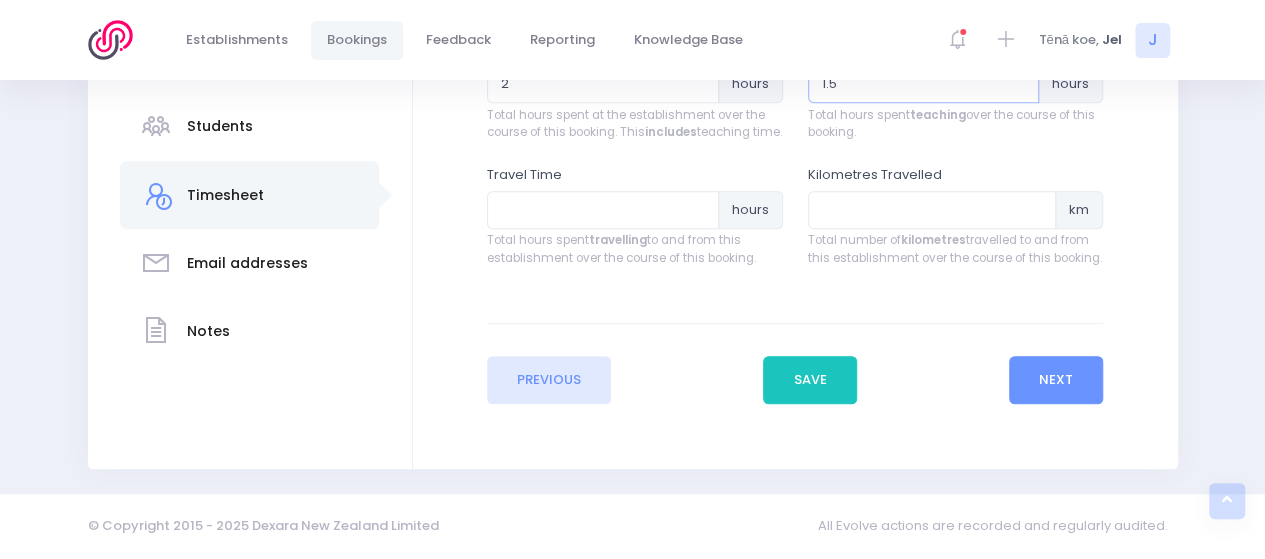 scroll, scrollTop: 498, scrollLeft: 0, axis: vertical 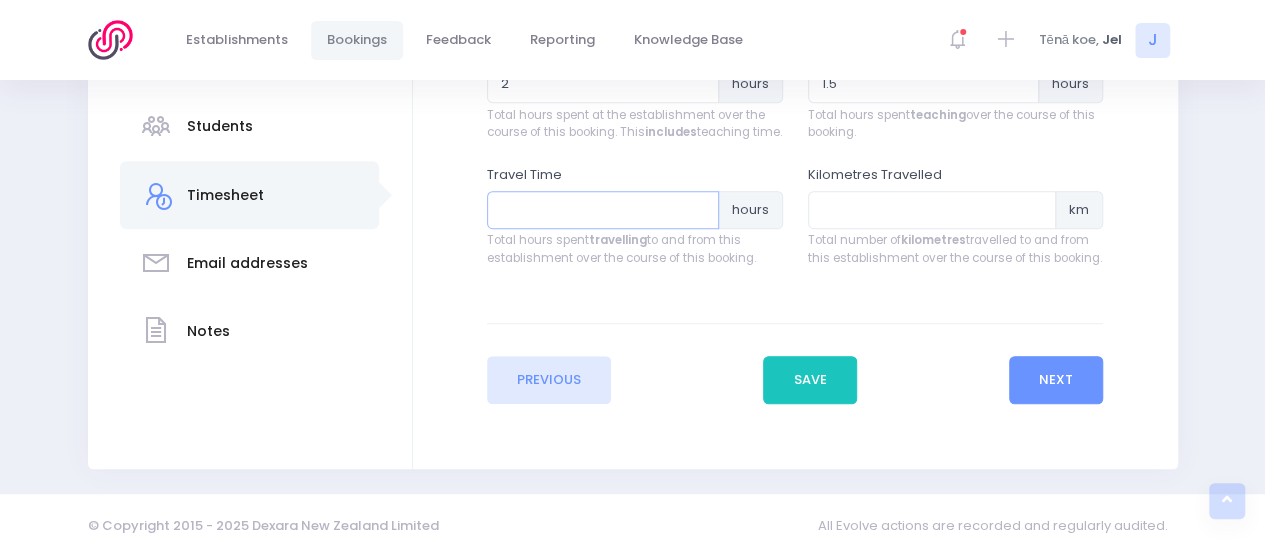 click at bounding box center (603, 210) 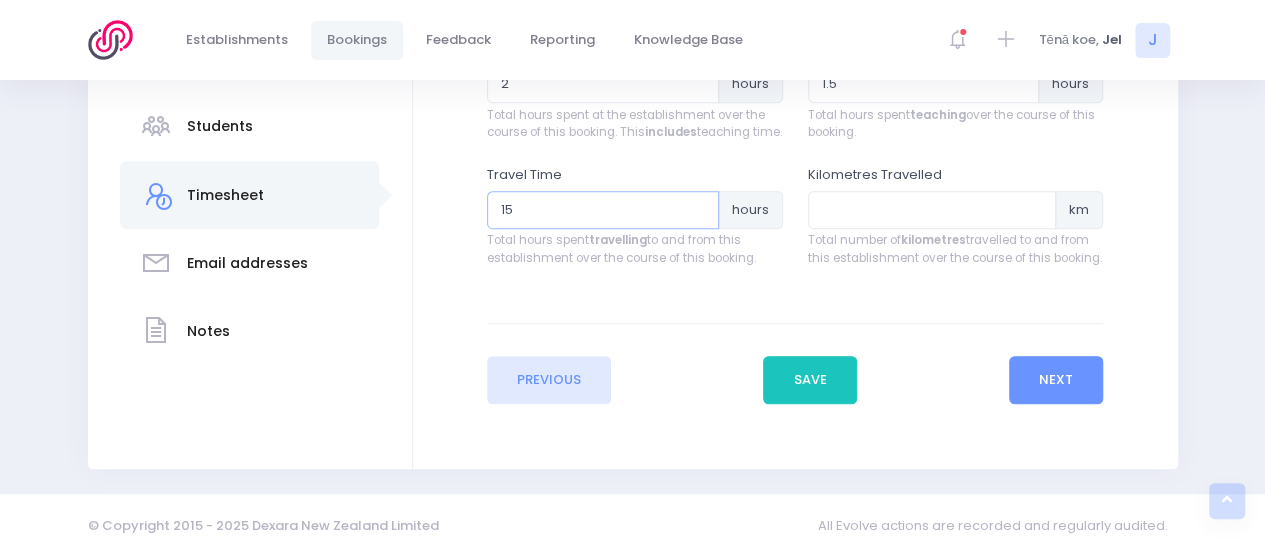type on "15" 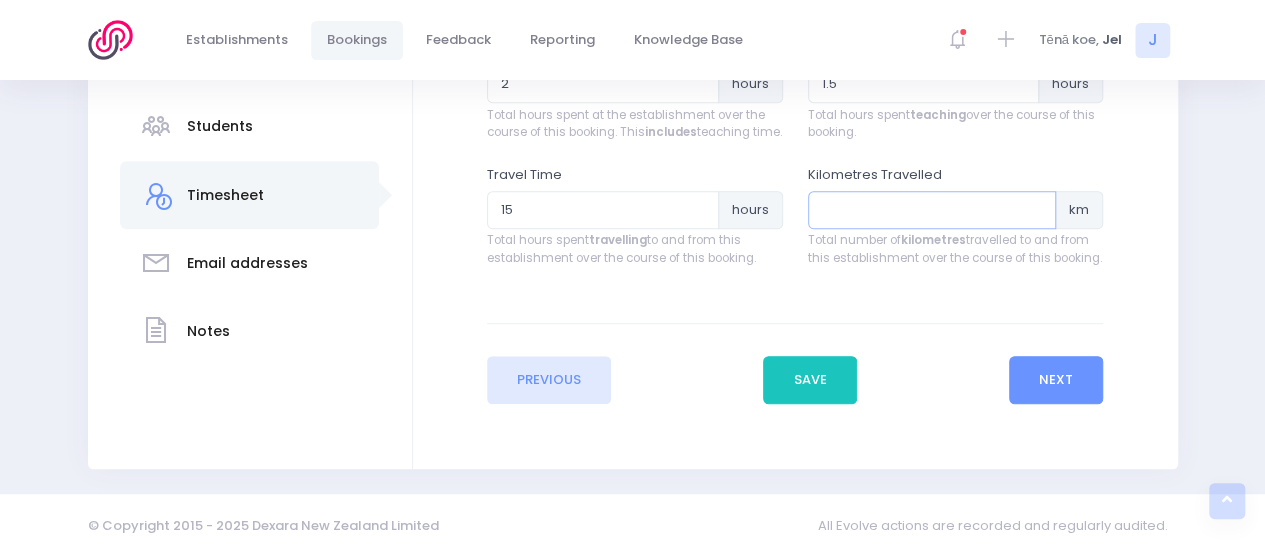 click at bounding box center [932, 210] 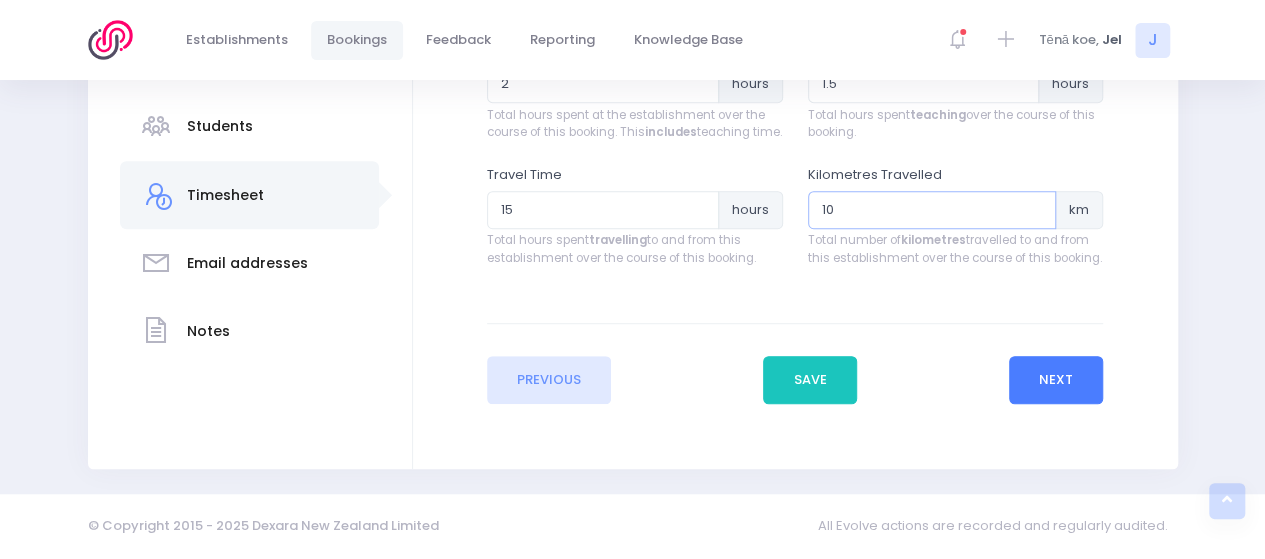 type on "10" 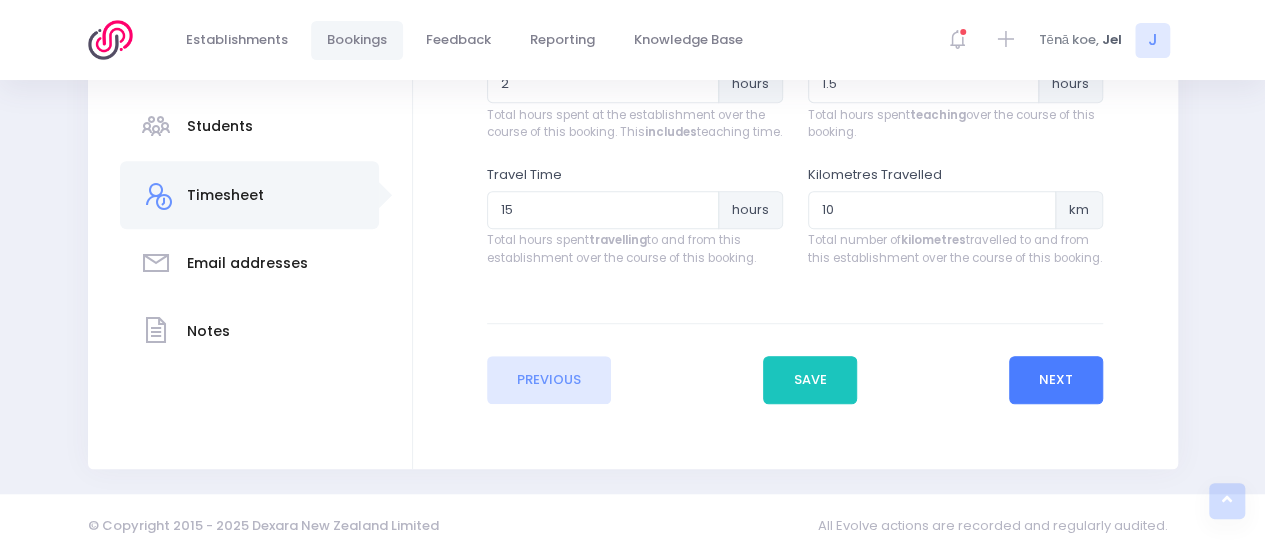click on "Next" at bounding box center (1056, 380) 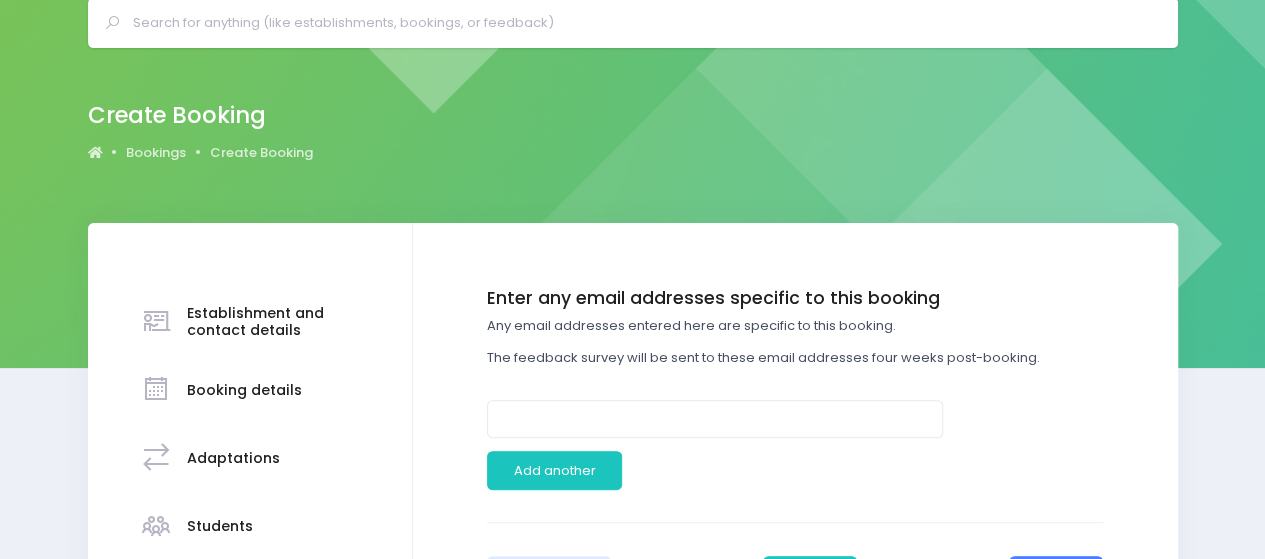 scroll, scrollTop: 200, scrollLeft: 0, axis: vertical 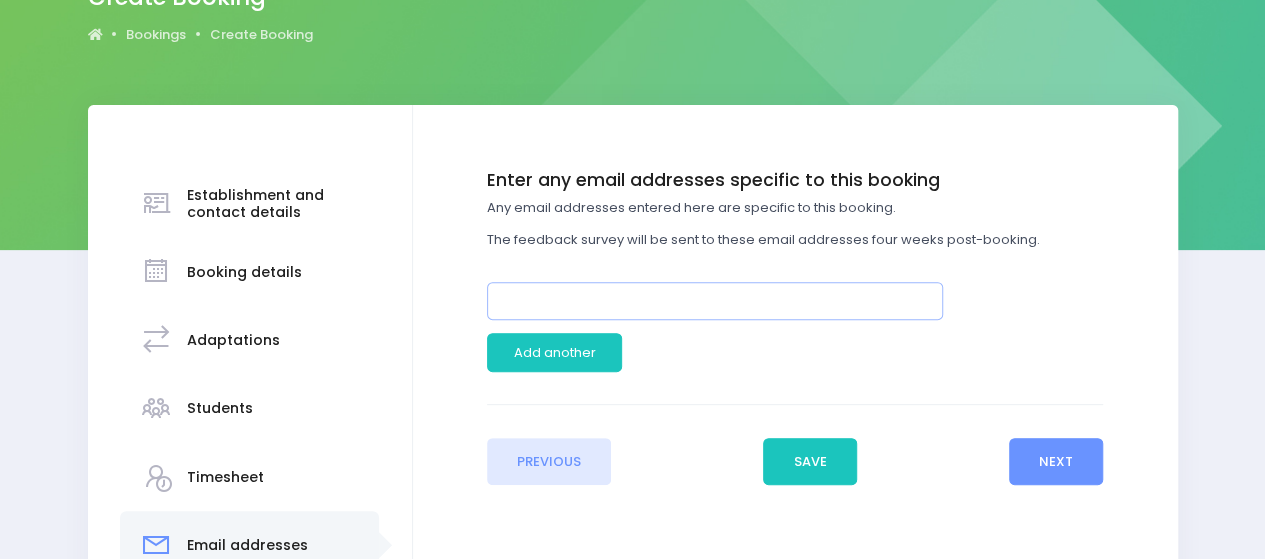 click at bounding box center (715, 301) 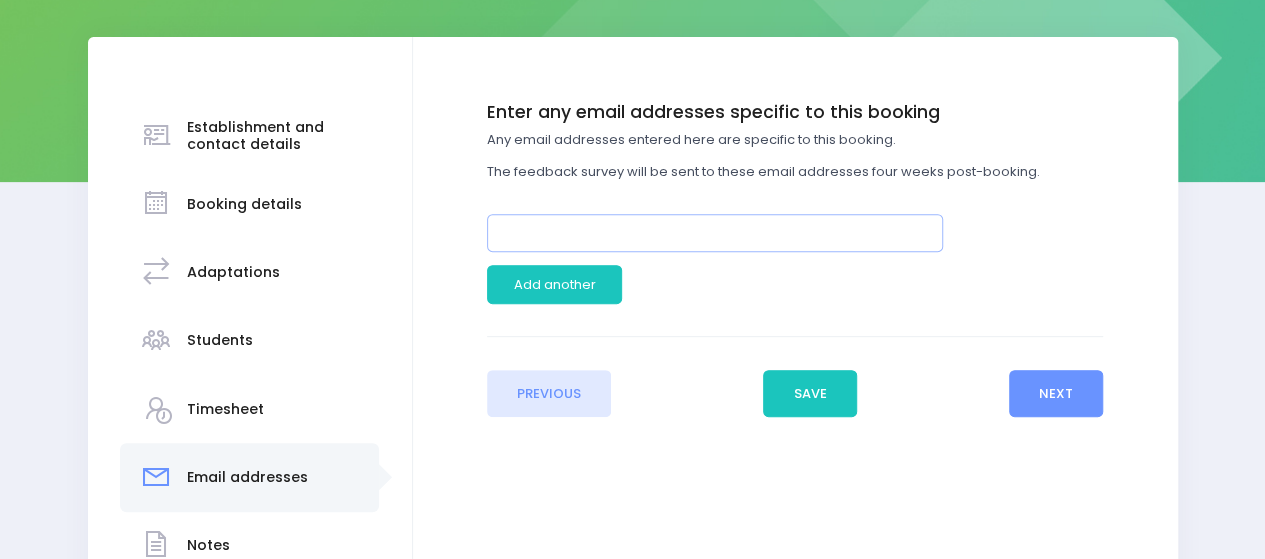 scroll, scrollTop: 300, scrollLeft: 0, axis: vertical 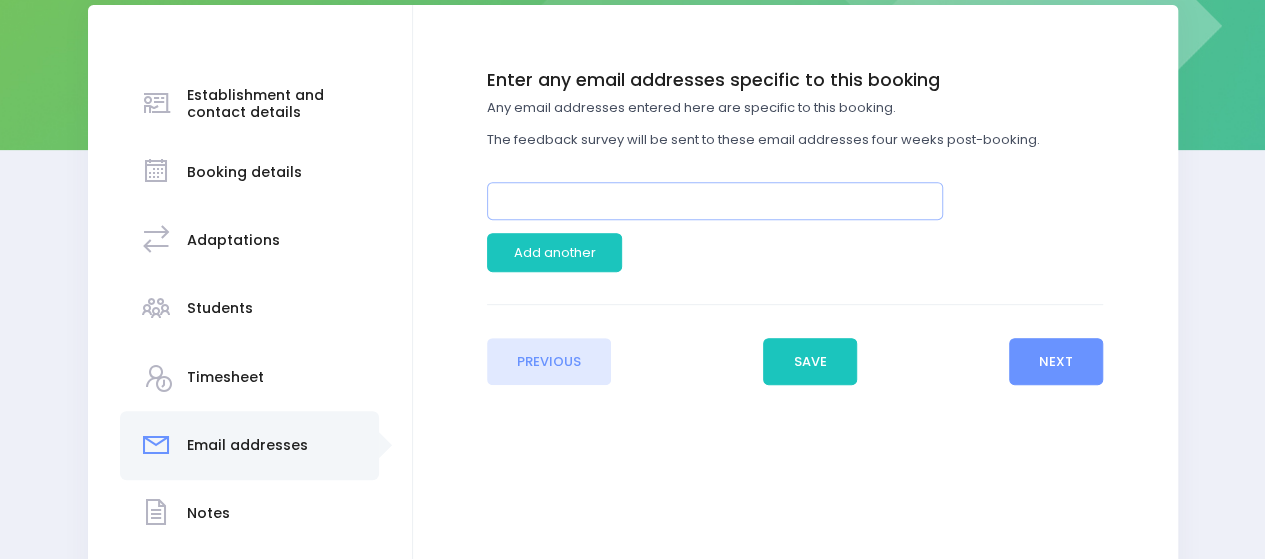 click at bounding box center [715, 201] 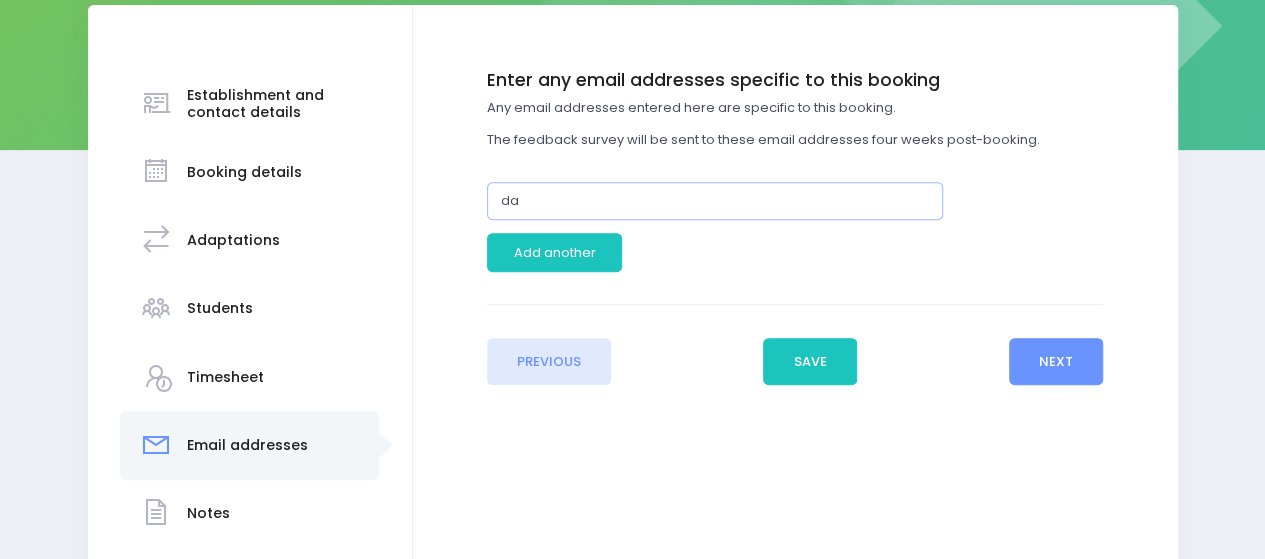 type on "d" 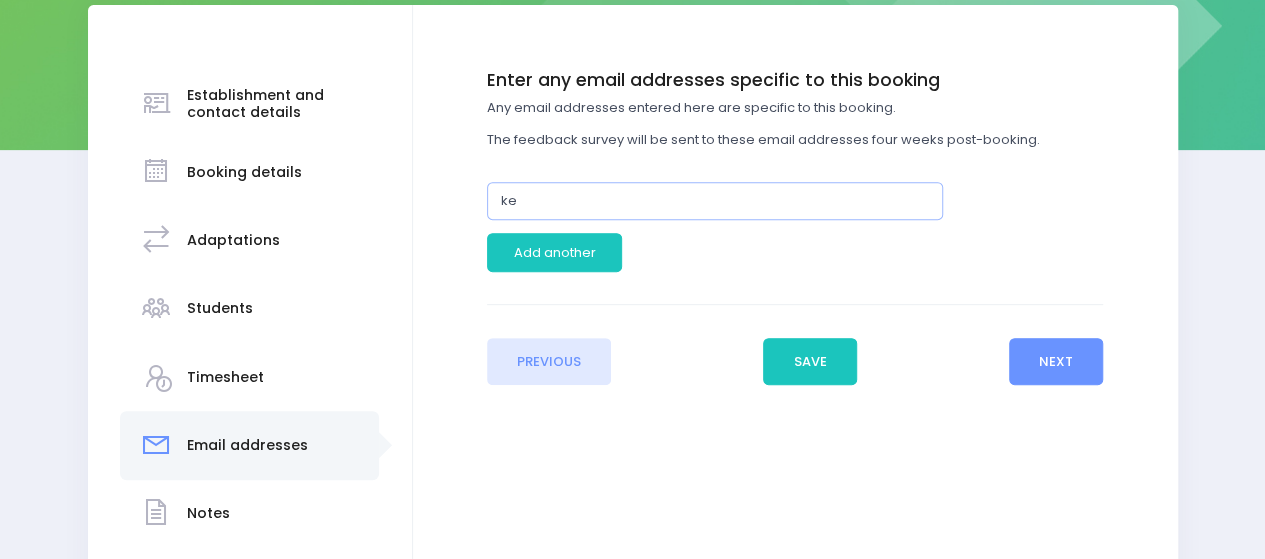 type on "k" 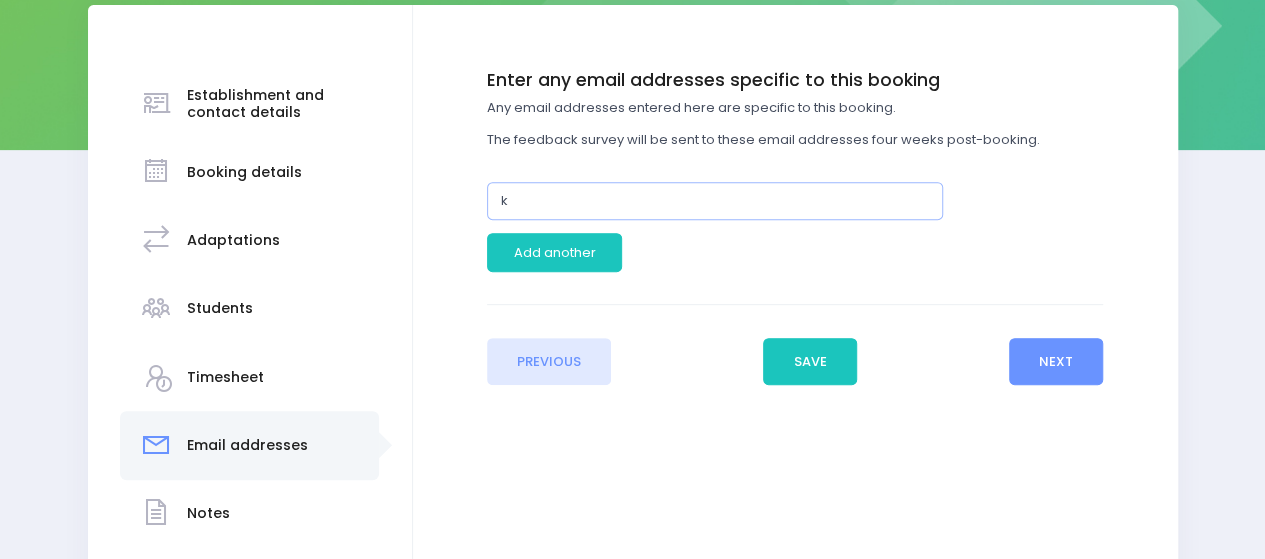 type 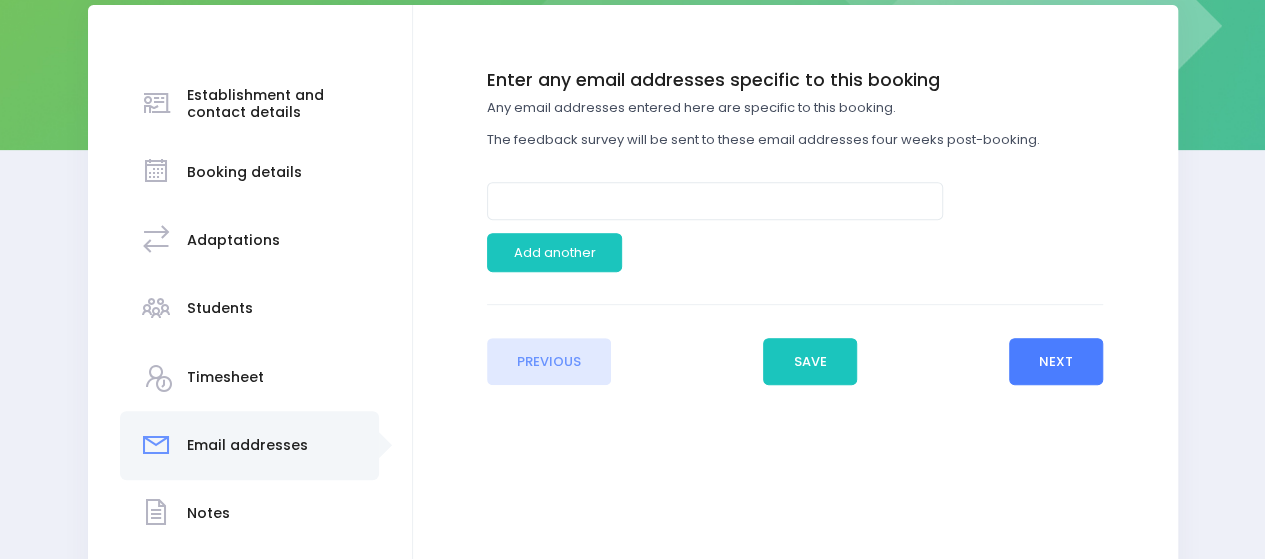 click on "Next" at bounding box center (1056, 362) 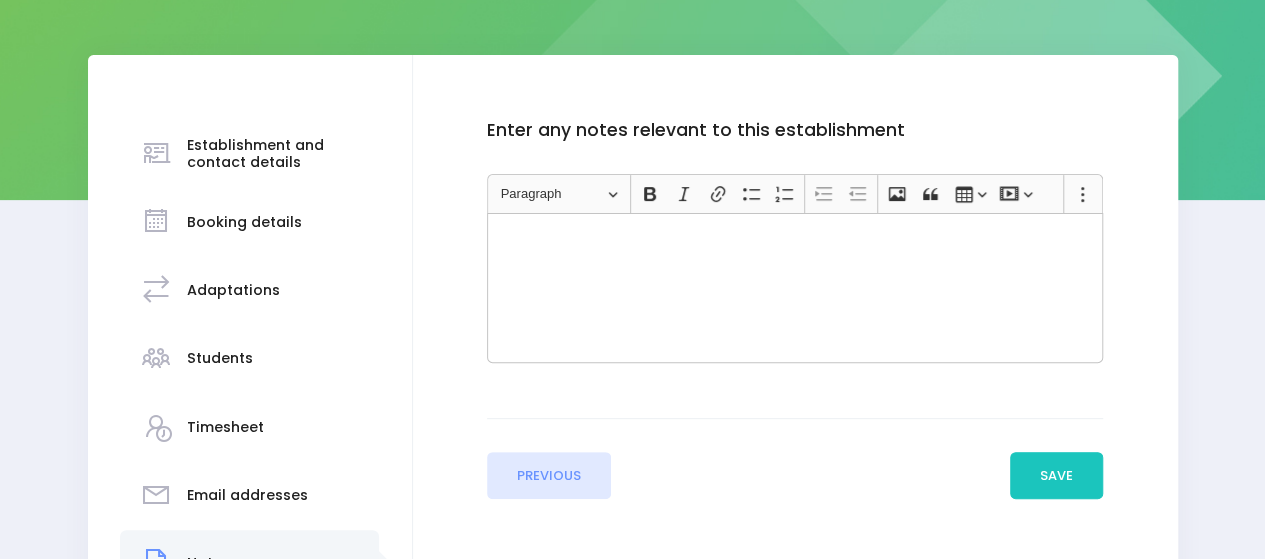 scroll, scrollTop: 300, scrollLeft: 0, axis: vertical 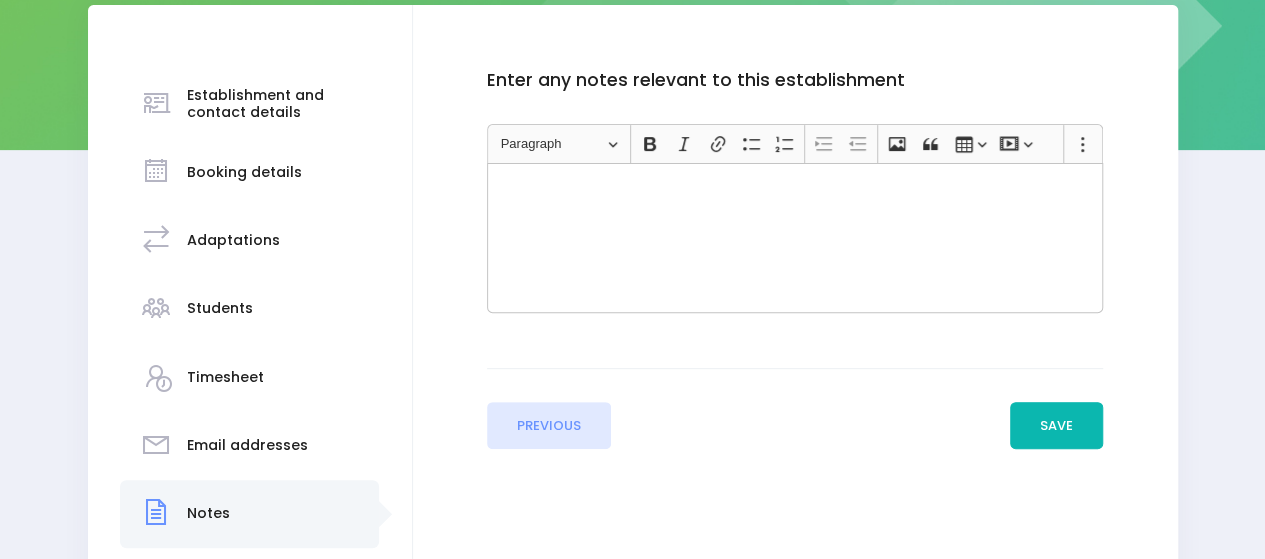 click on "Save" at bounding box center [1057, 426] 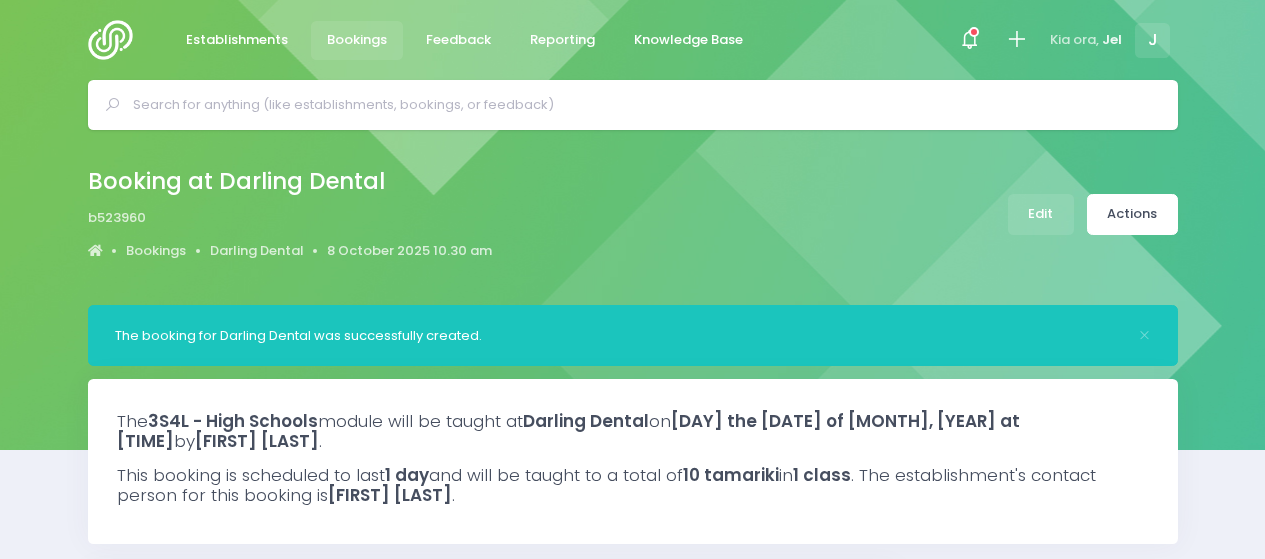 select on "5" 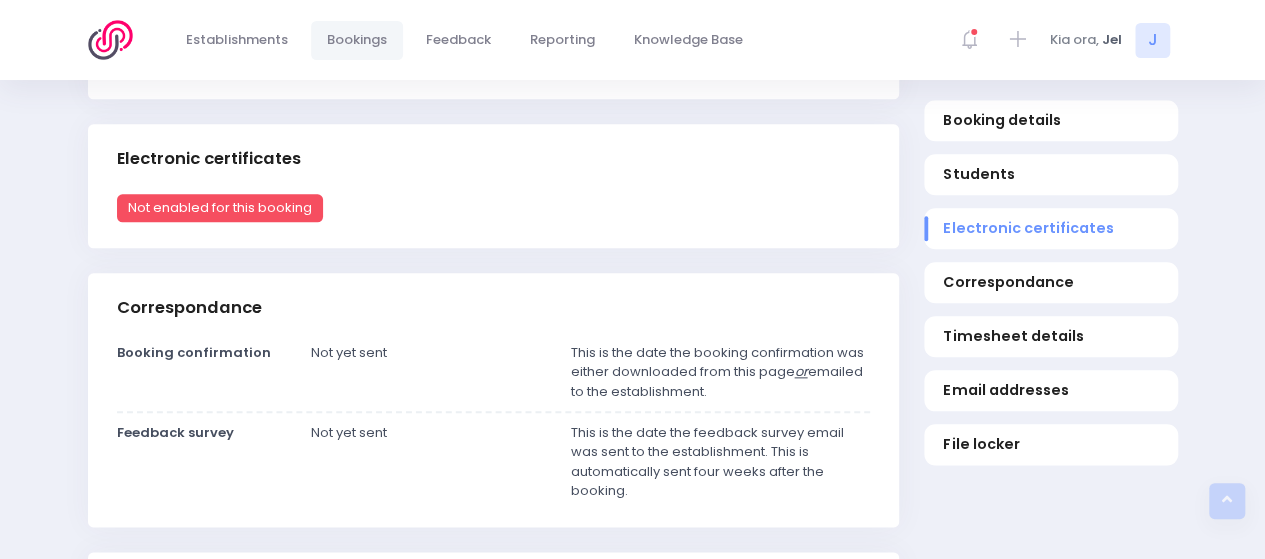 scroll, scrollTop: 1000, scrollLeft: 0, axis: vertical 